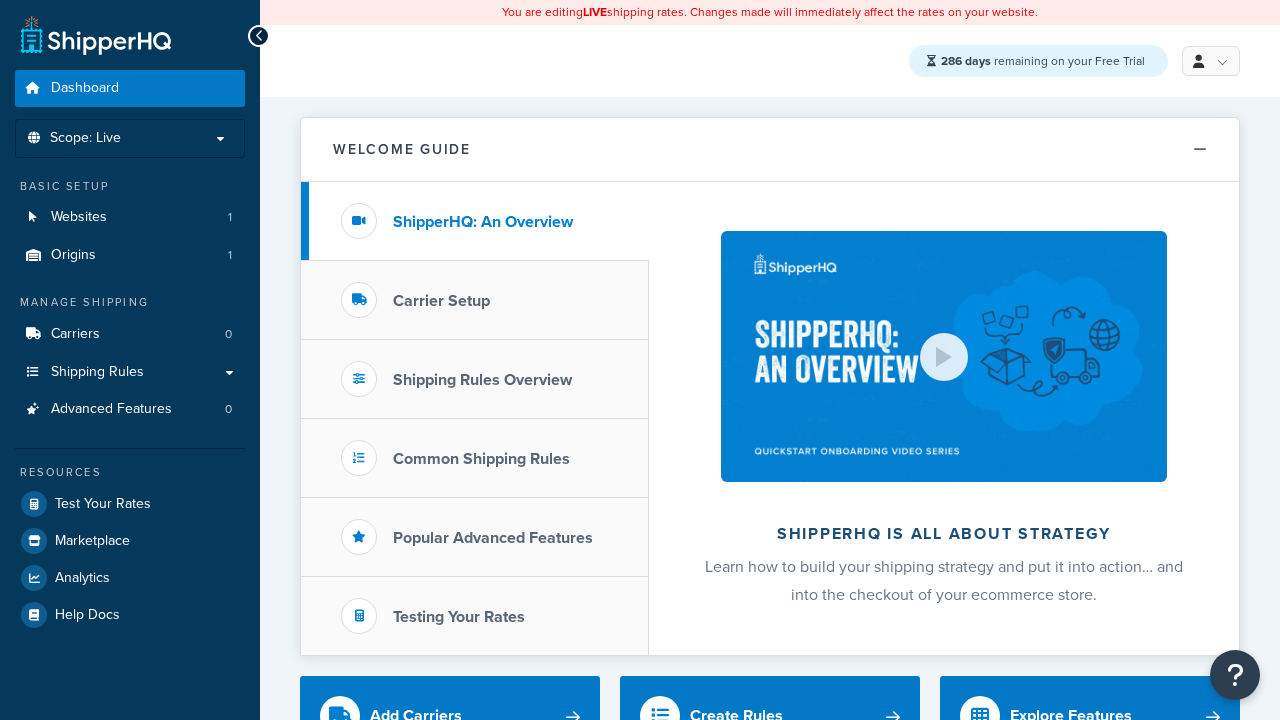 scroll, scrollTop: 0, scrollLeft: 0, axis: both 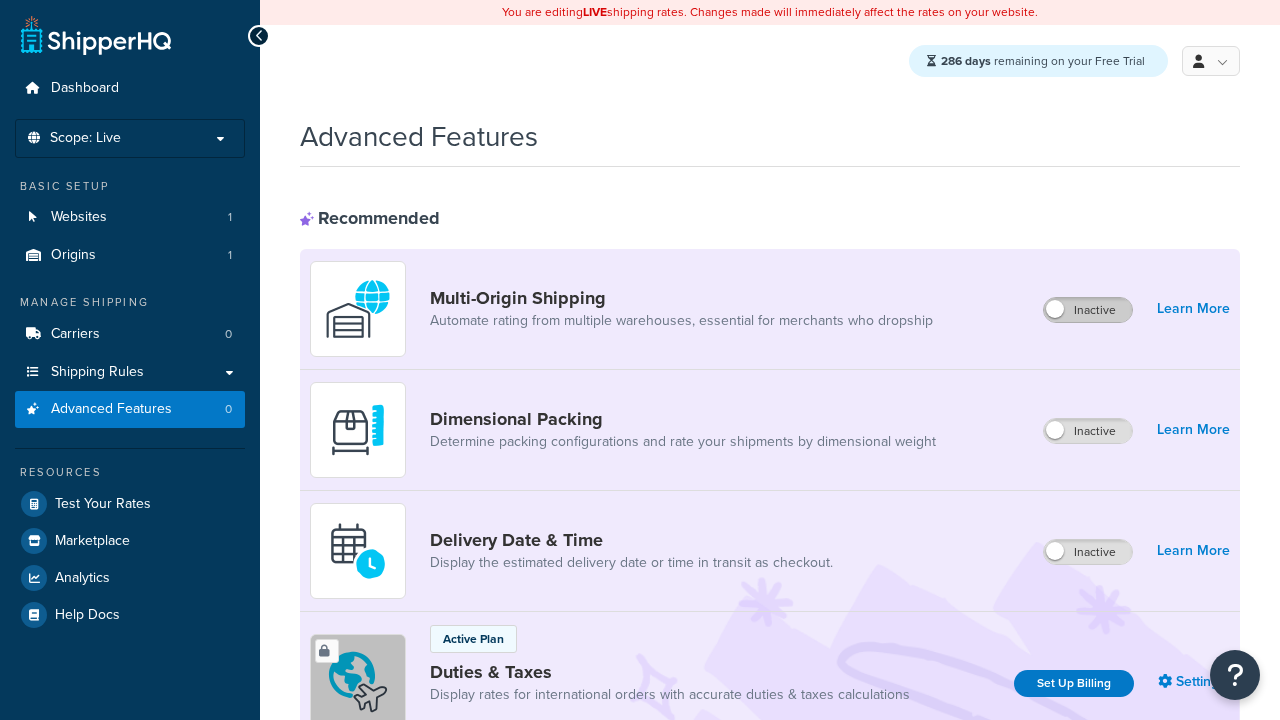 click on "Inactive" at bounding box center [1088, 310] 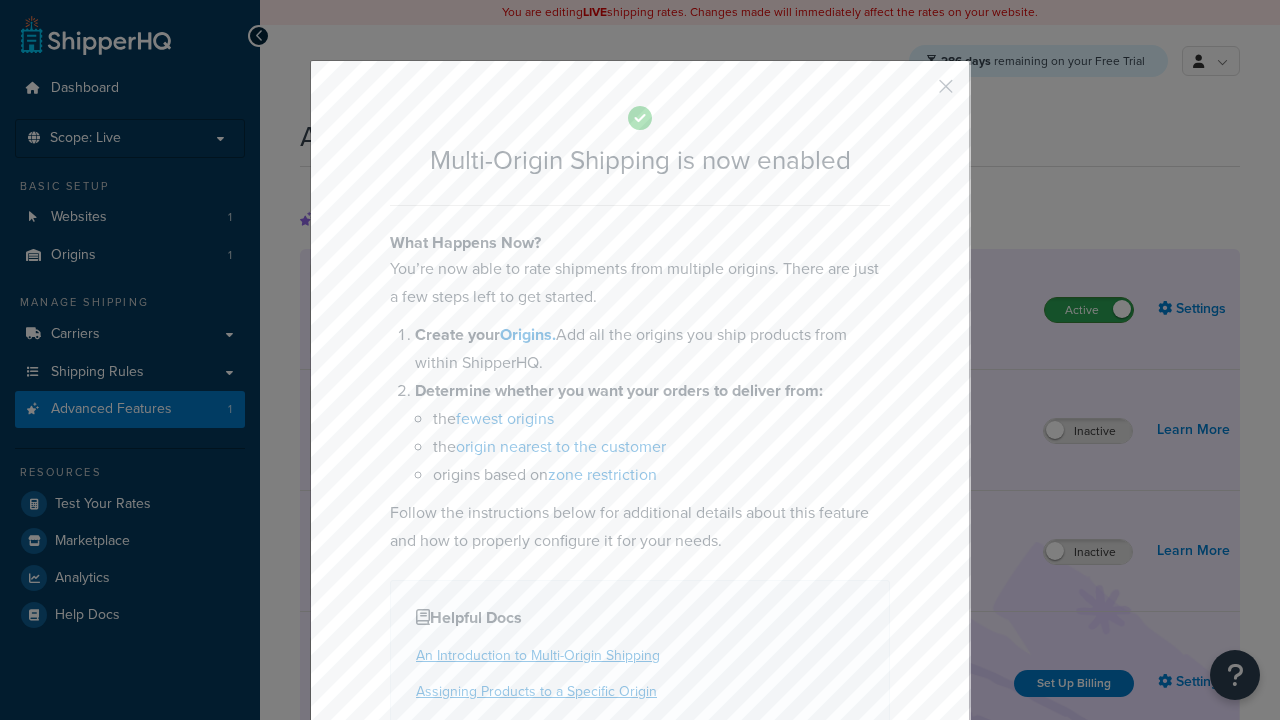 scroll, scrollTop: 0, scrollLeft: 0, axis: both 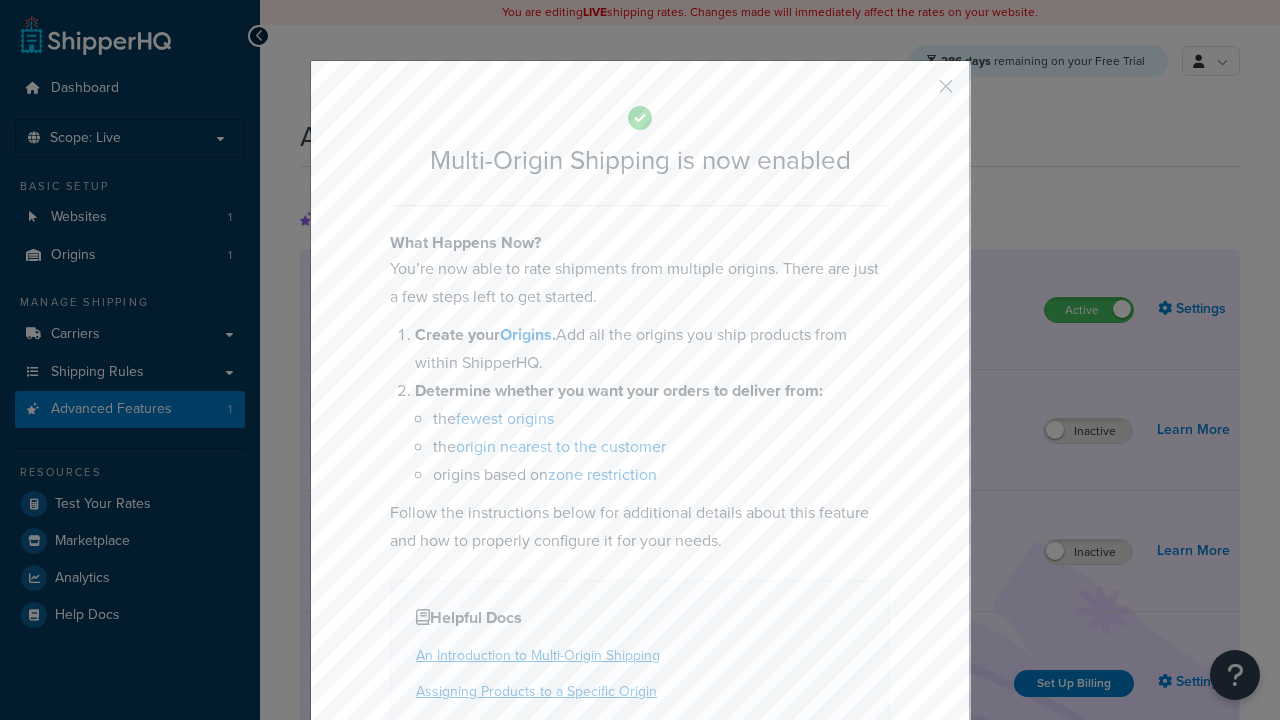 click at bounding box center [916, 93] 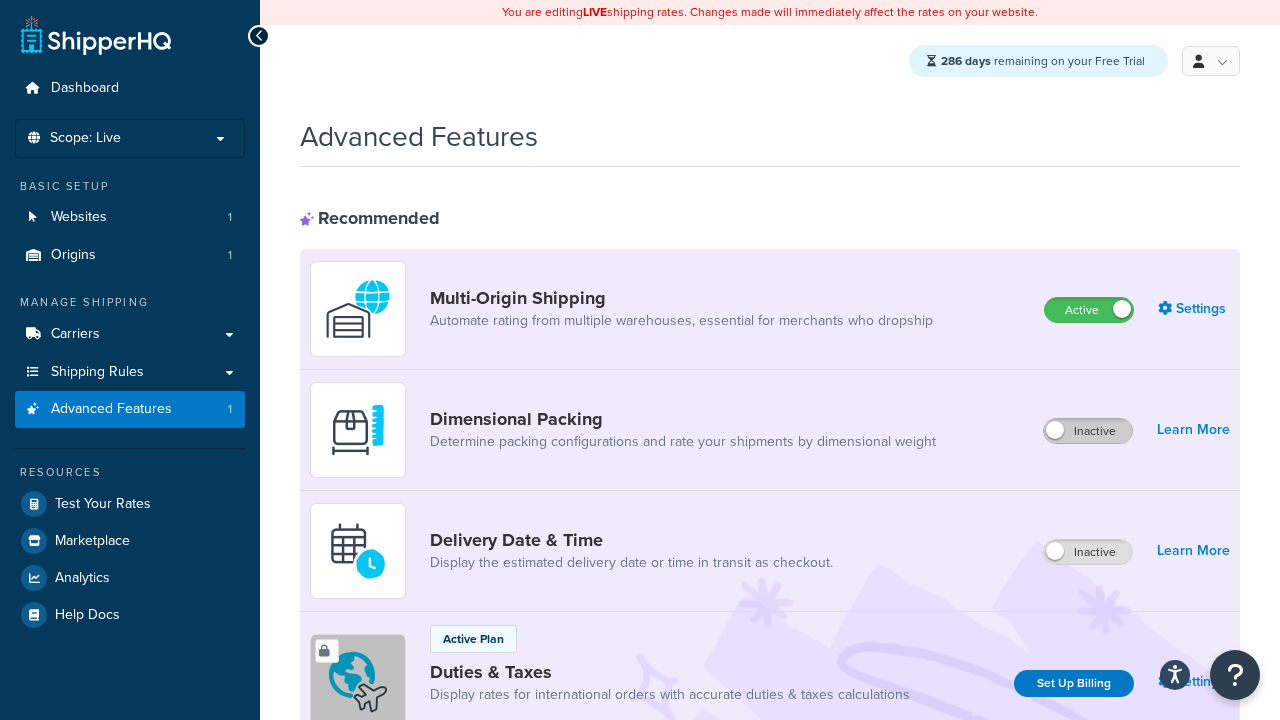 click on "Inactive" at bounding box center [1088, 431] 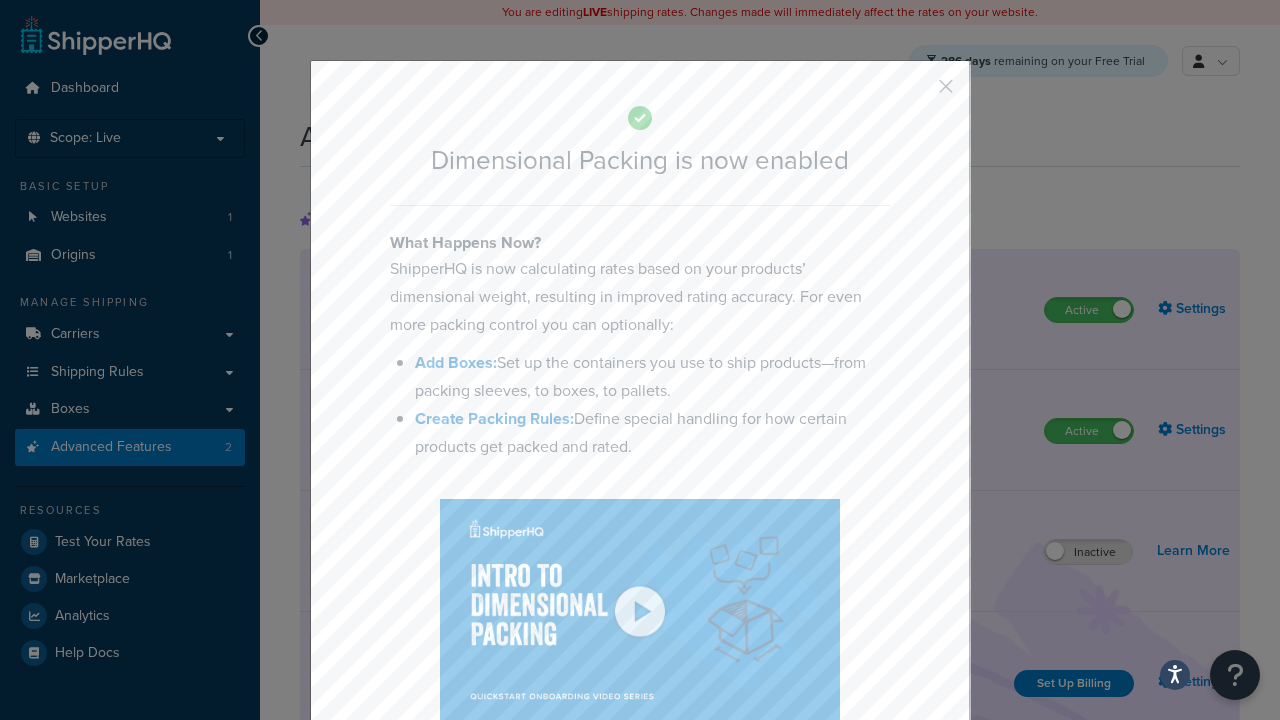 click at bounding box center [916, 93] 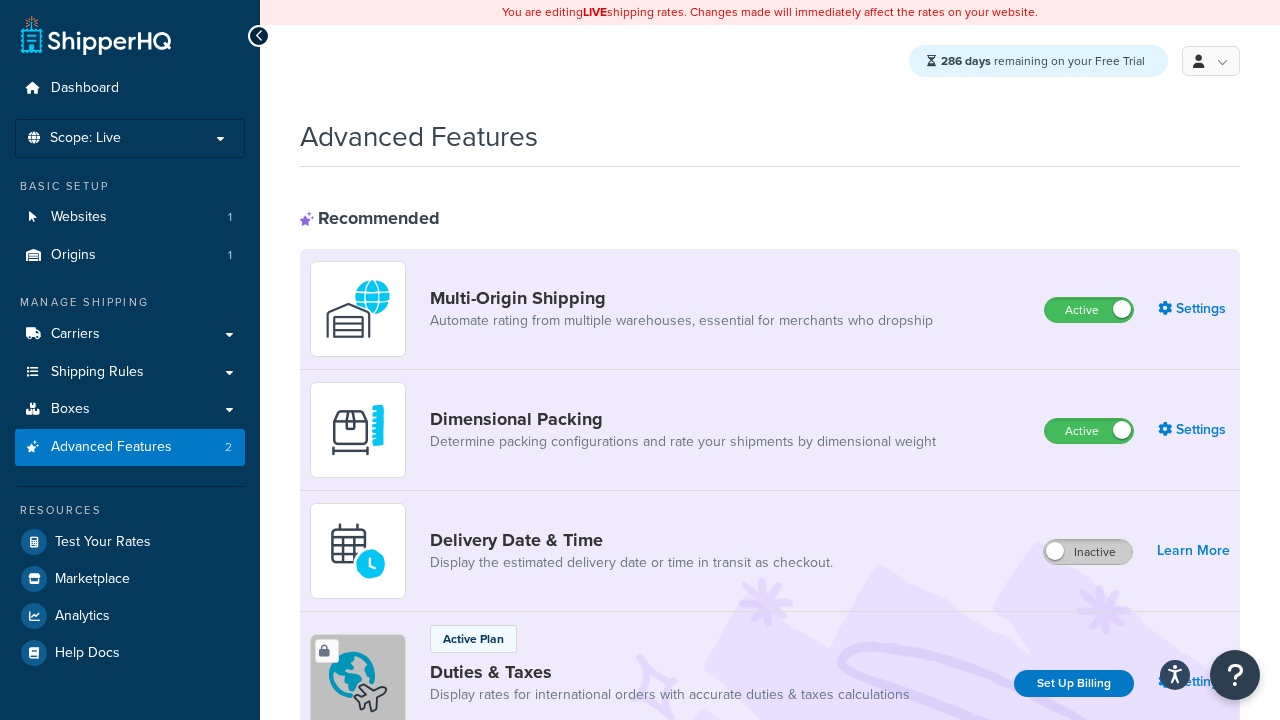 click on "Inactive" at bounding box center [1088, 552] 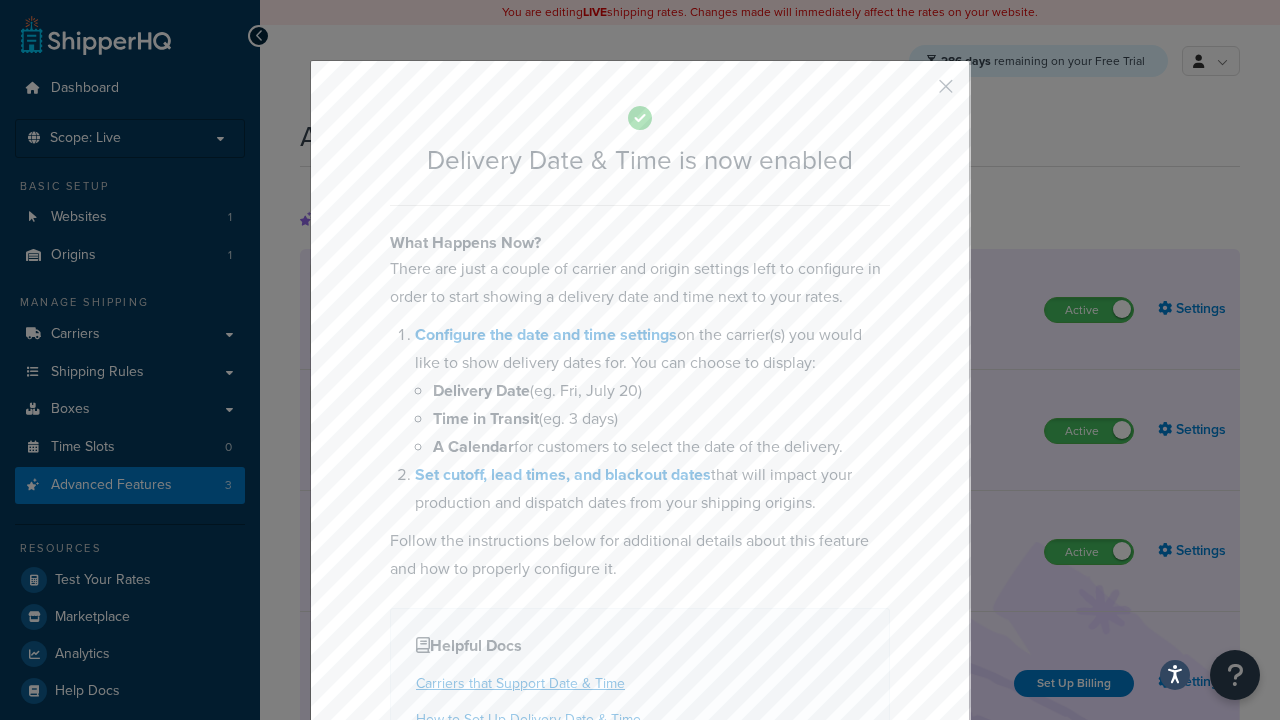 click at bounding box center (916, 93) 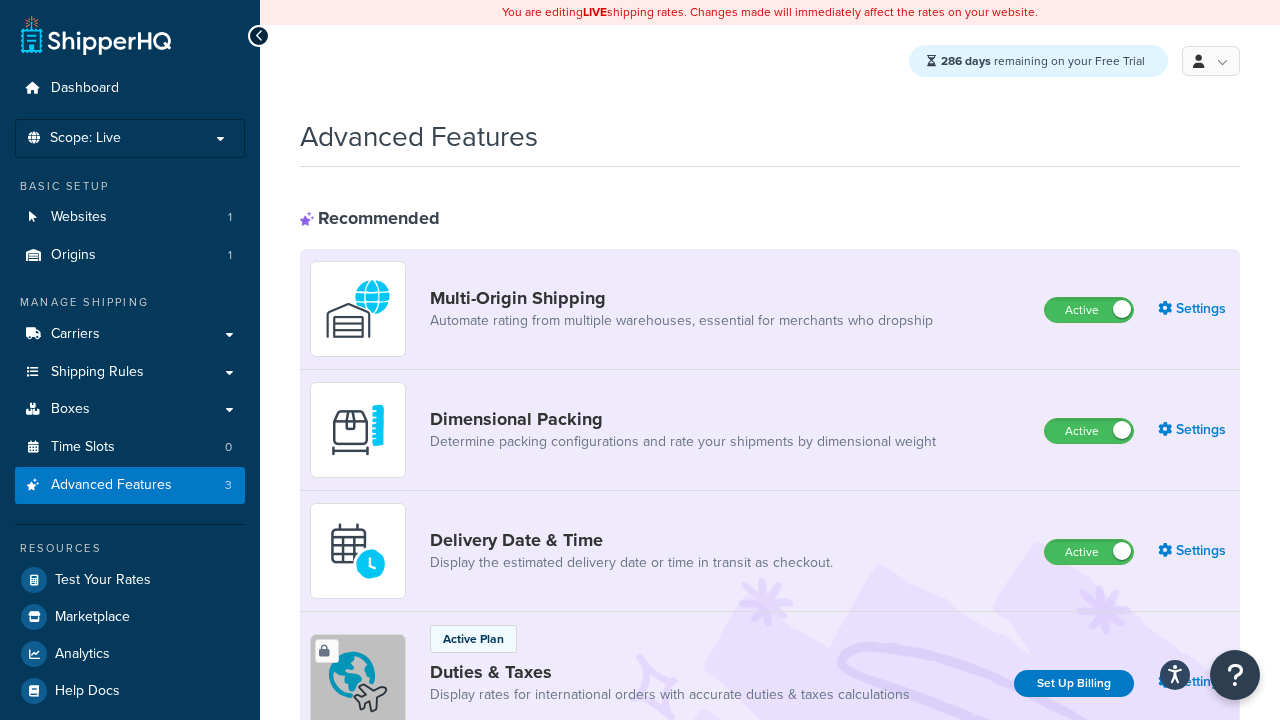 click on "Inactive" at bounding box center (1088, 887) 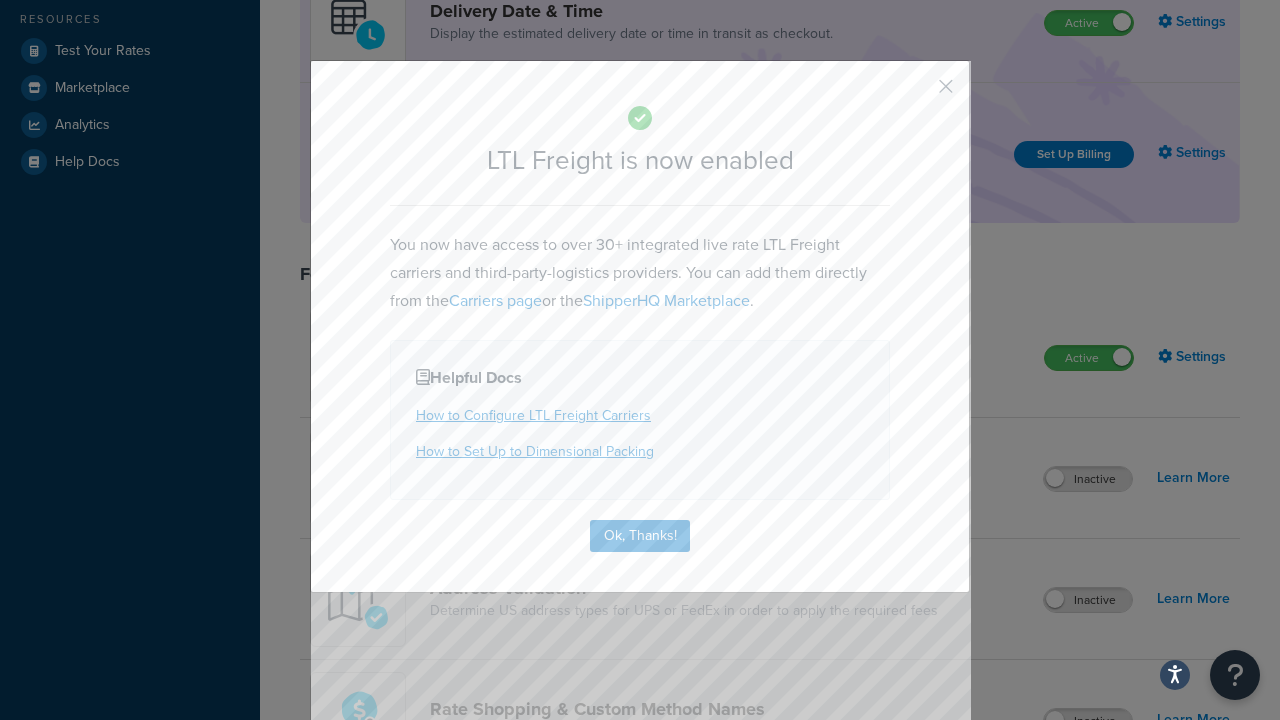 click at bounding box center [916, 93] 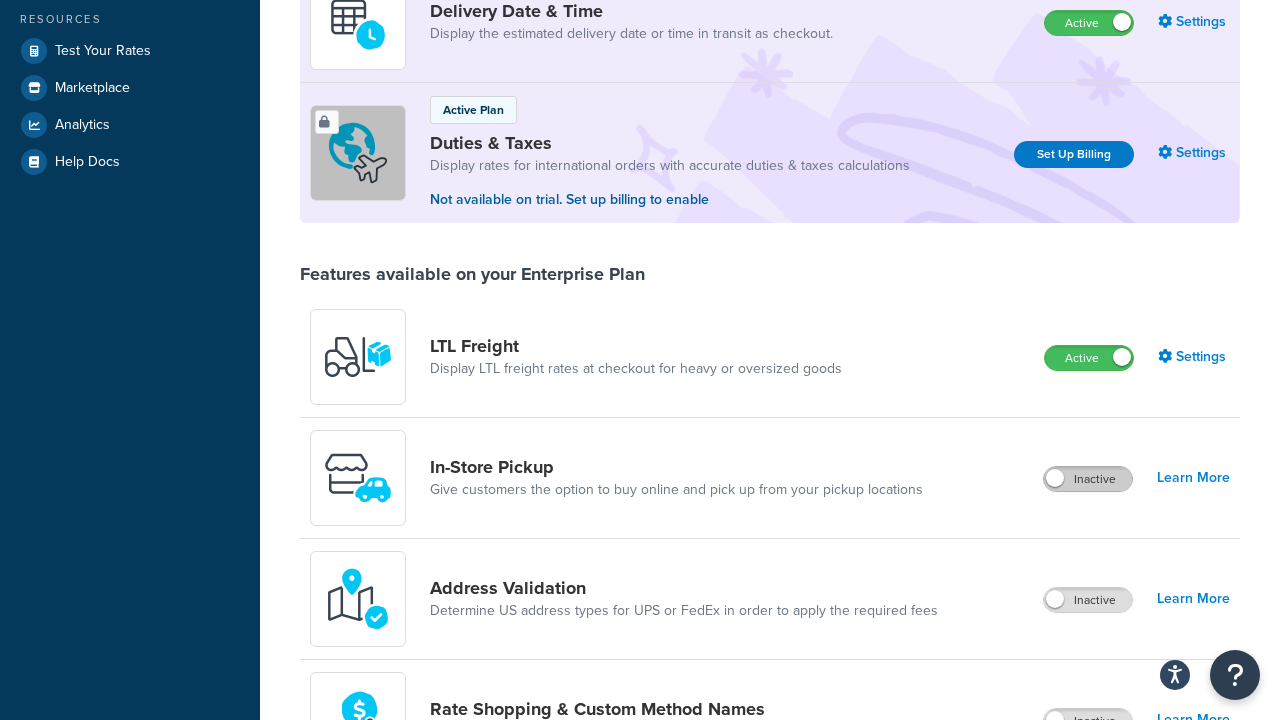 click on "Inactive" at bounding box center (1088, 479) 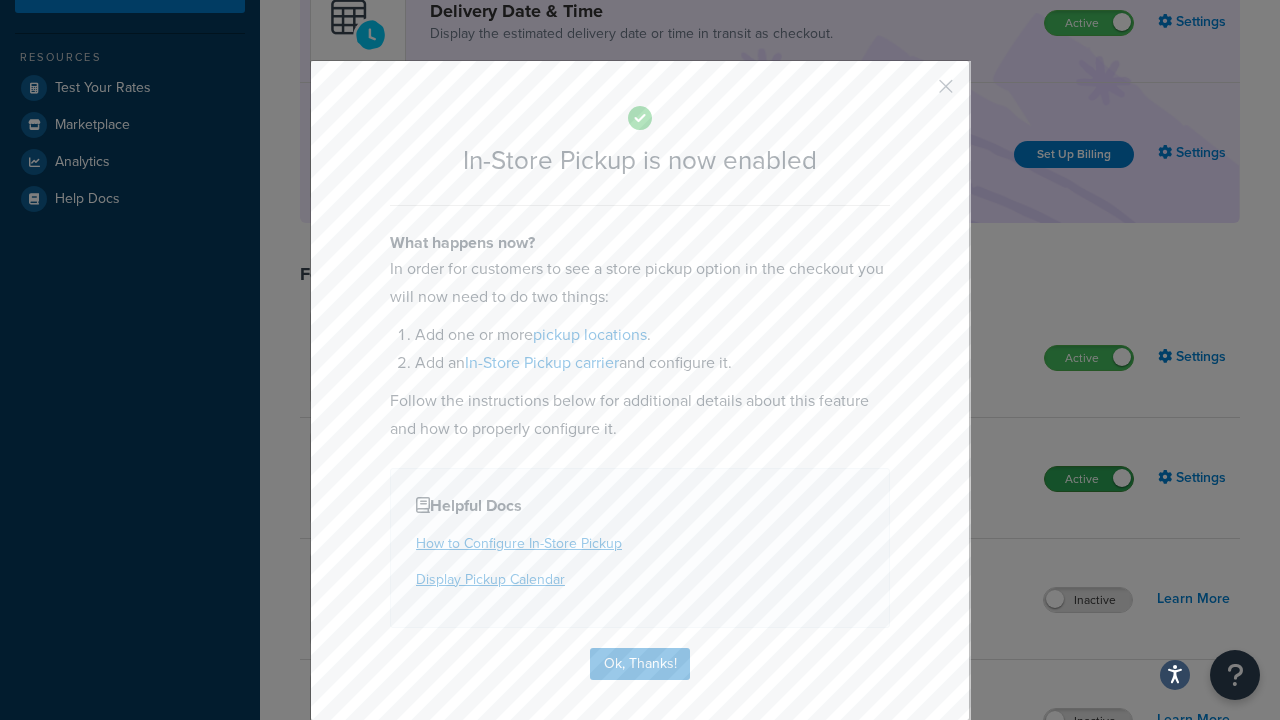 scroll, scrollTop: 566, scrollLeft: 0, axis: vertical 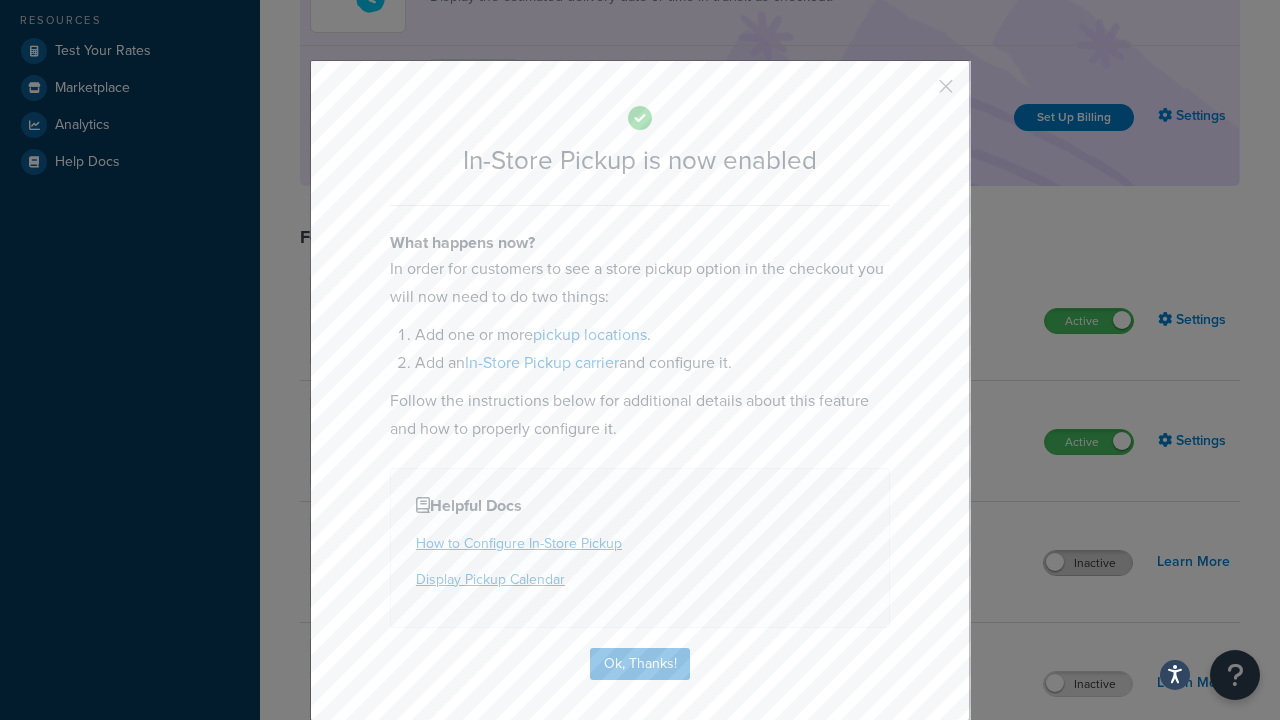 click at bounding box center [916, 93] 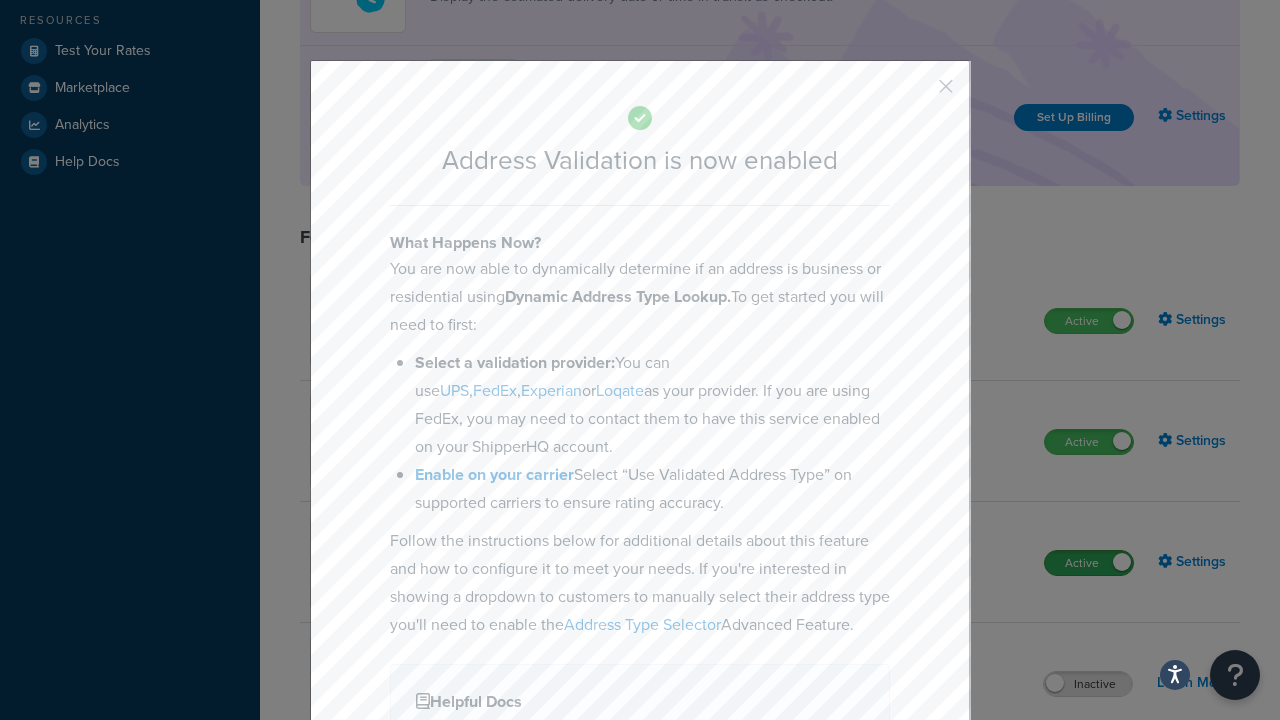 click at bounding box center [916, 93] 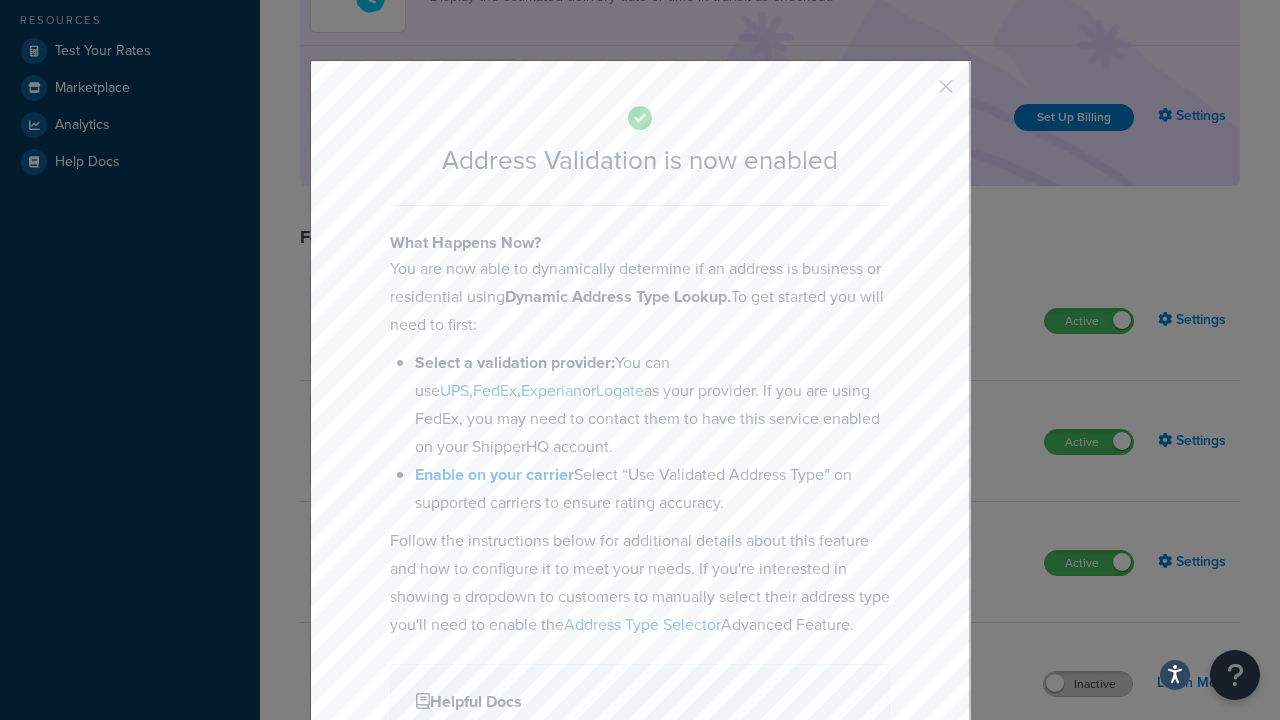 click on "Inactive" at bounding box center (1088, 684) 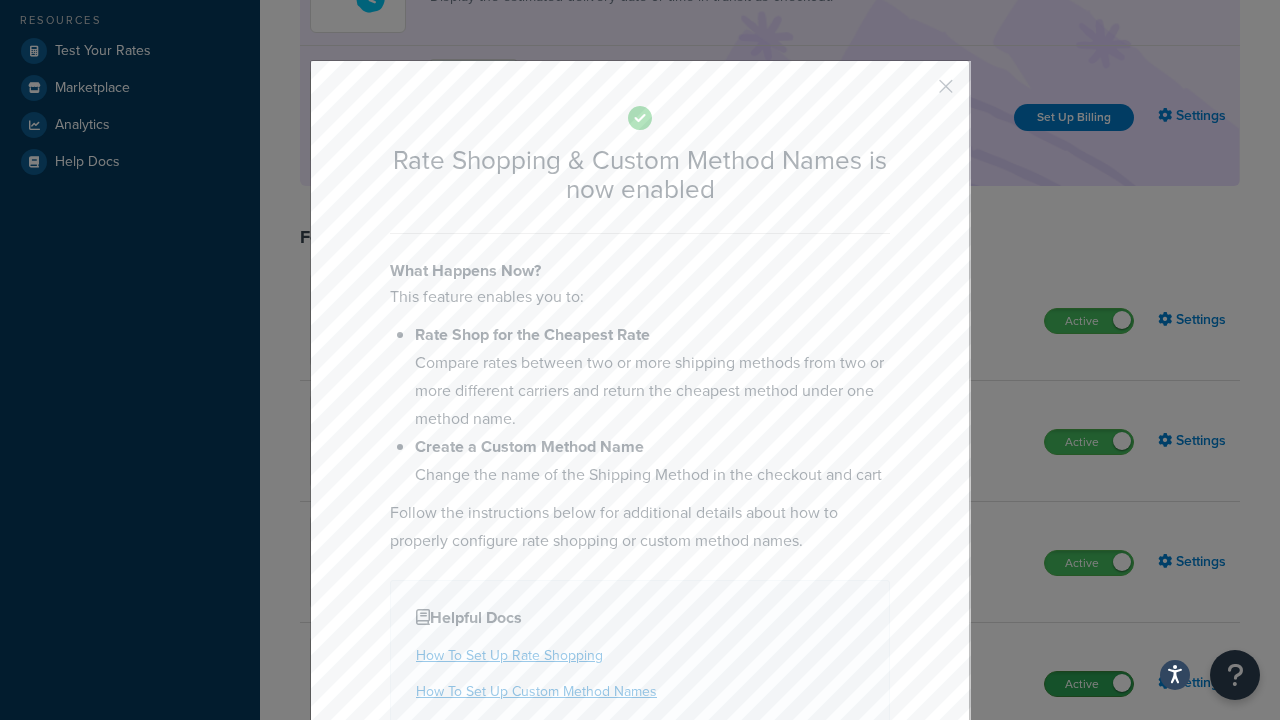 click at bounding box center (916, 93) 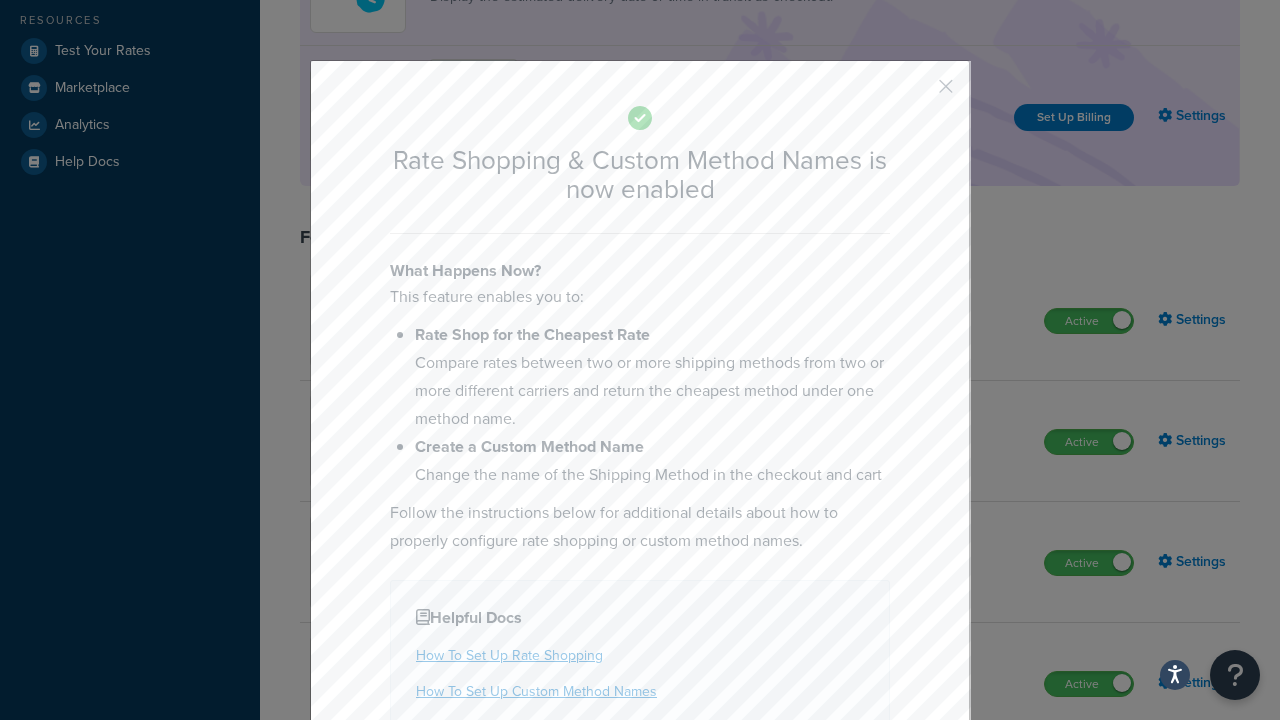 click on "Inactive" at bounding box center [1088, 805] 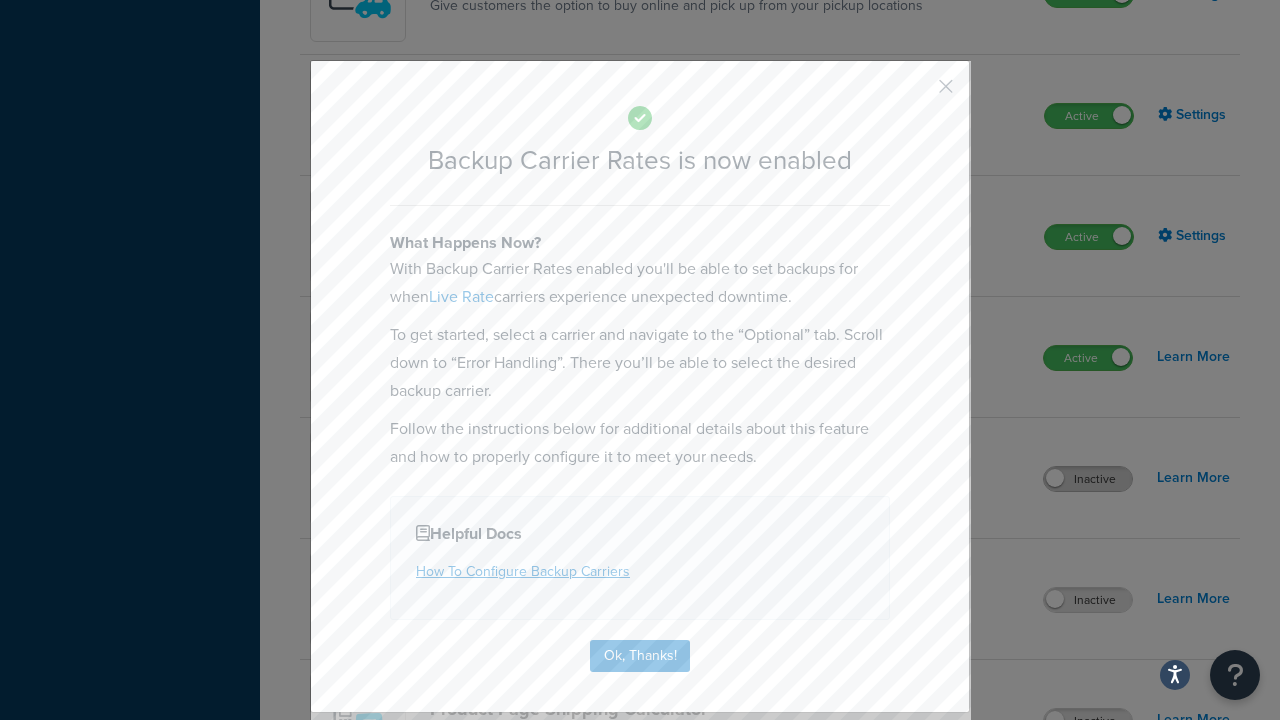 click at bounding box center (916, 93) 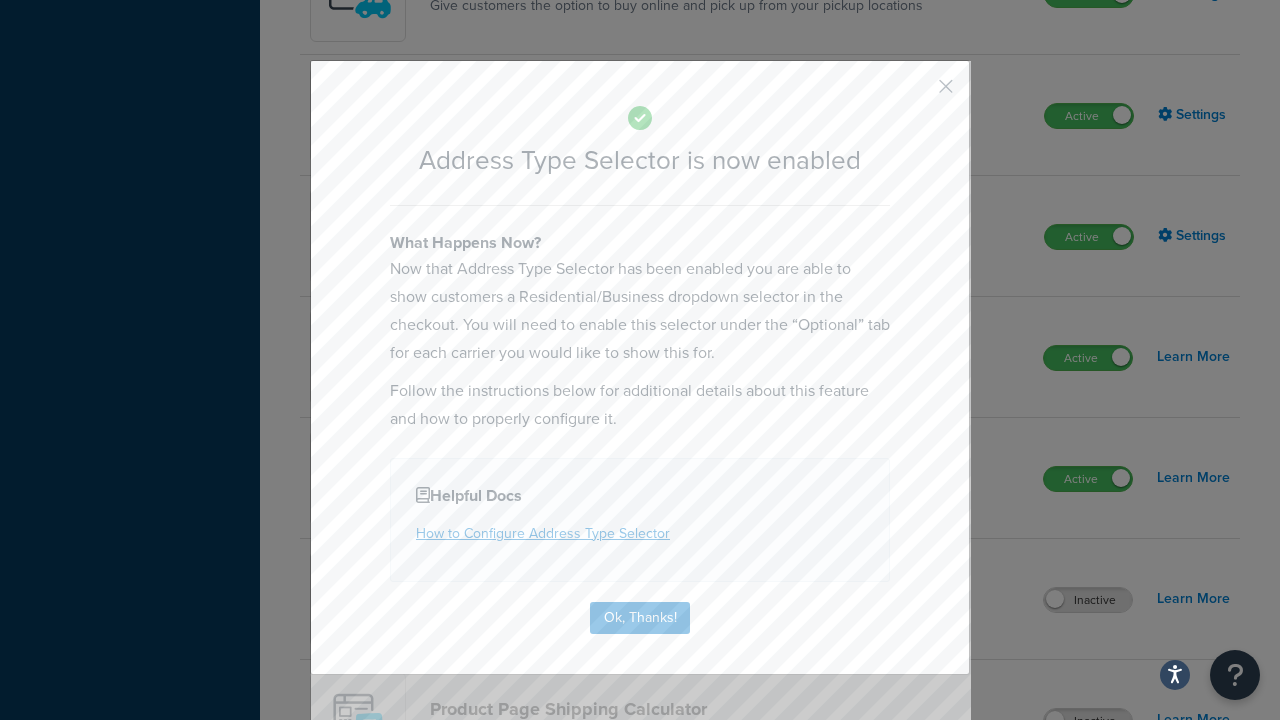 click at bounding box center [916, 93] 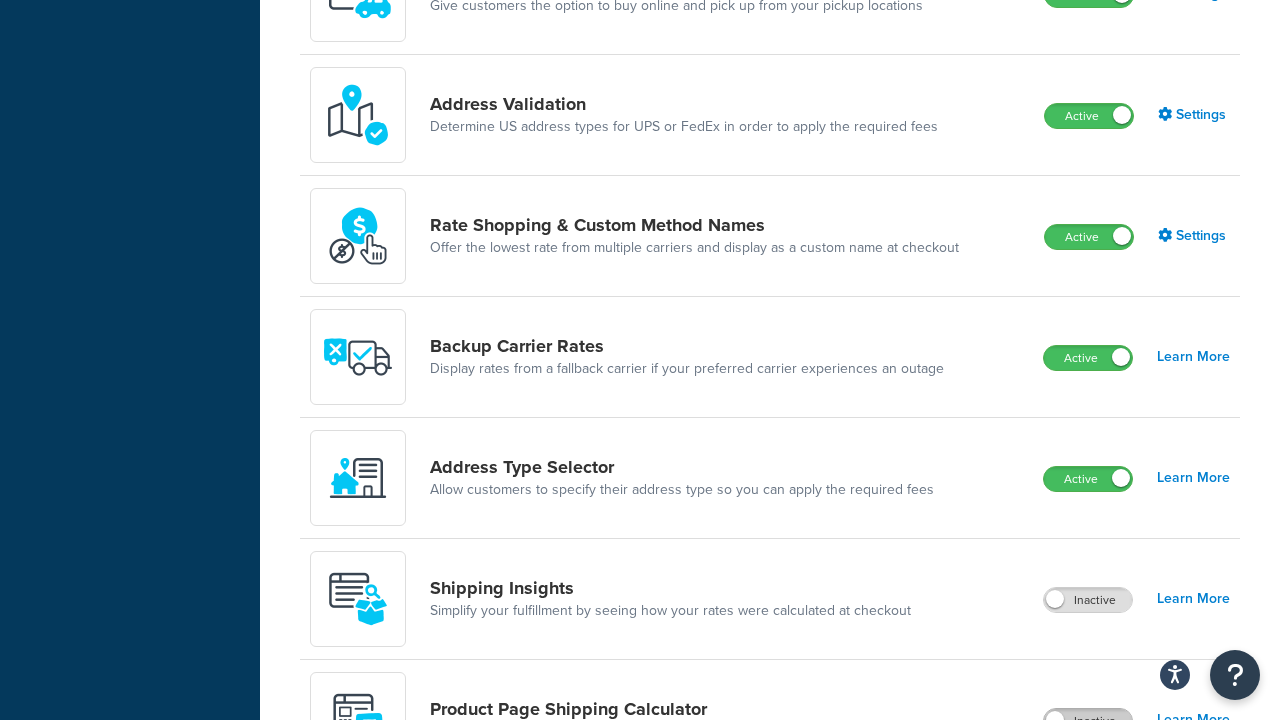 click on "Inactive" at bounding box center [1088, 721] 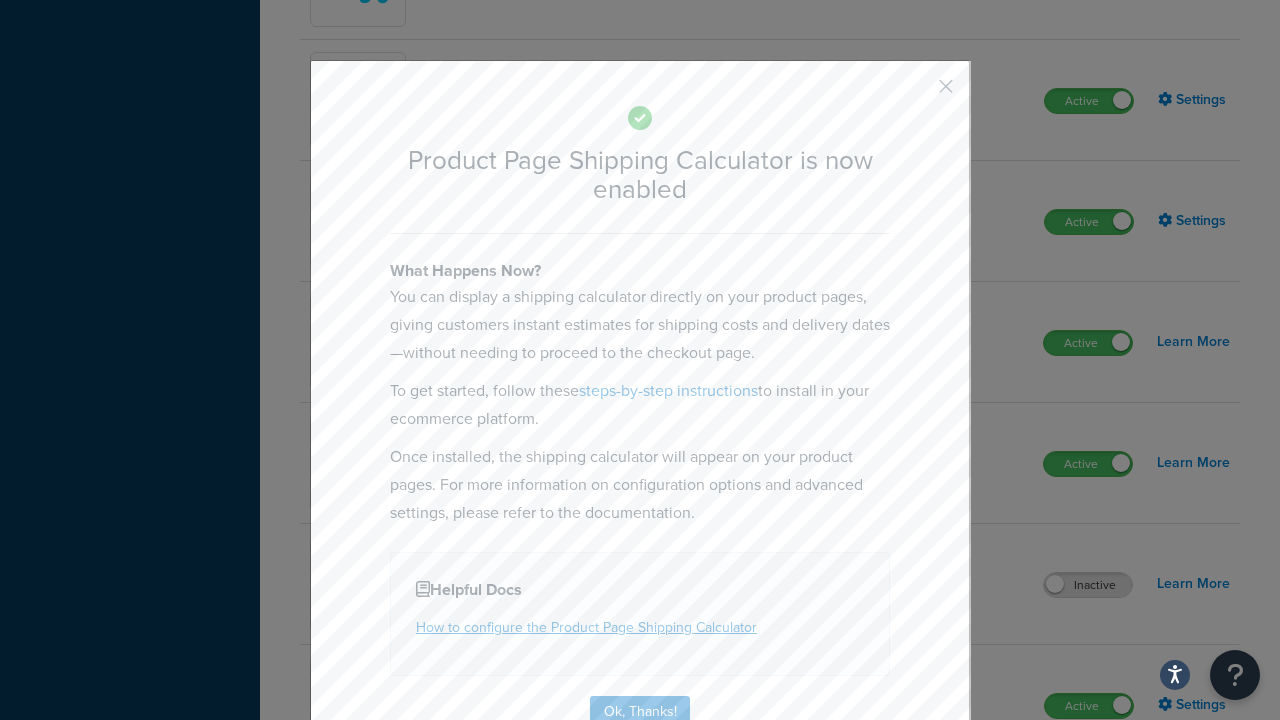 click at bounding box center [916, 93] 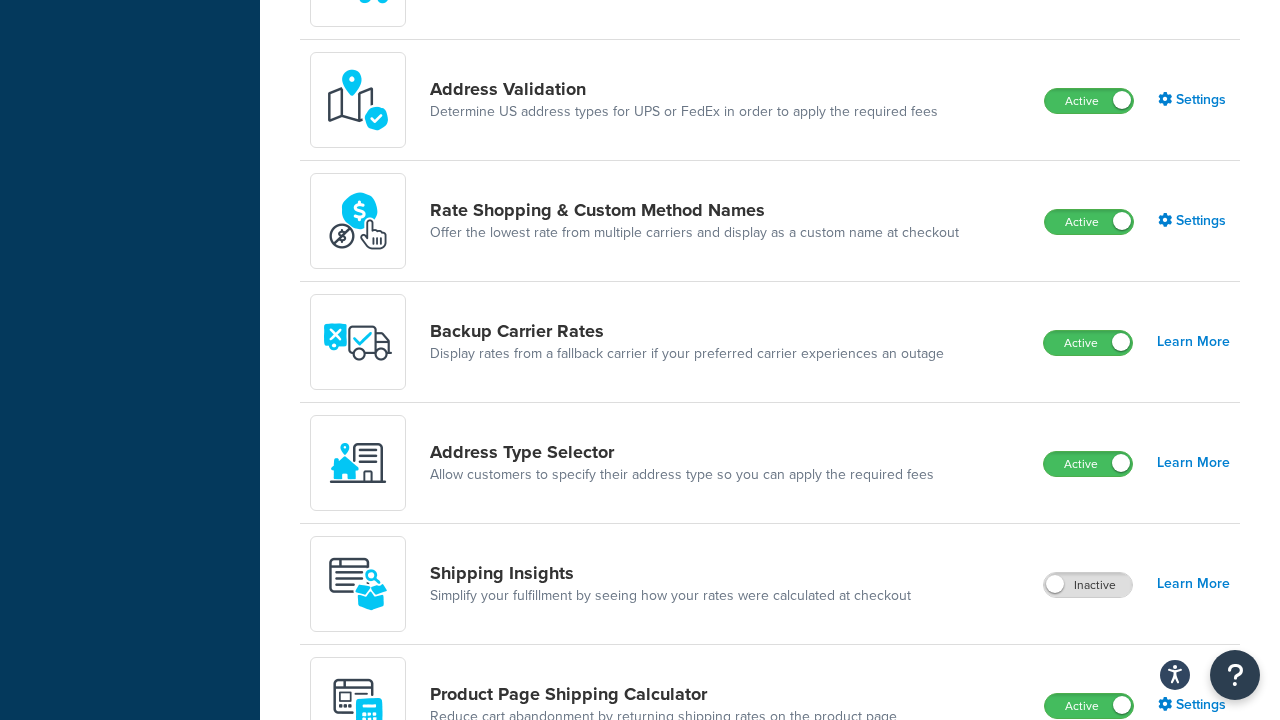 click on "Inactive" at bounding box center (1088, 827) 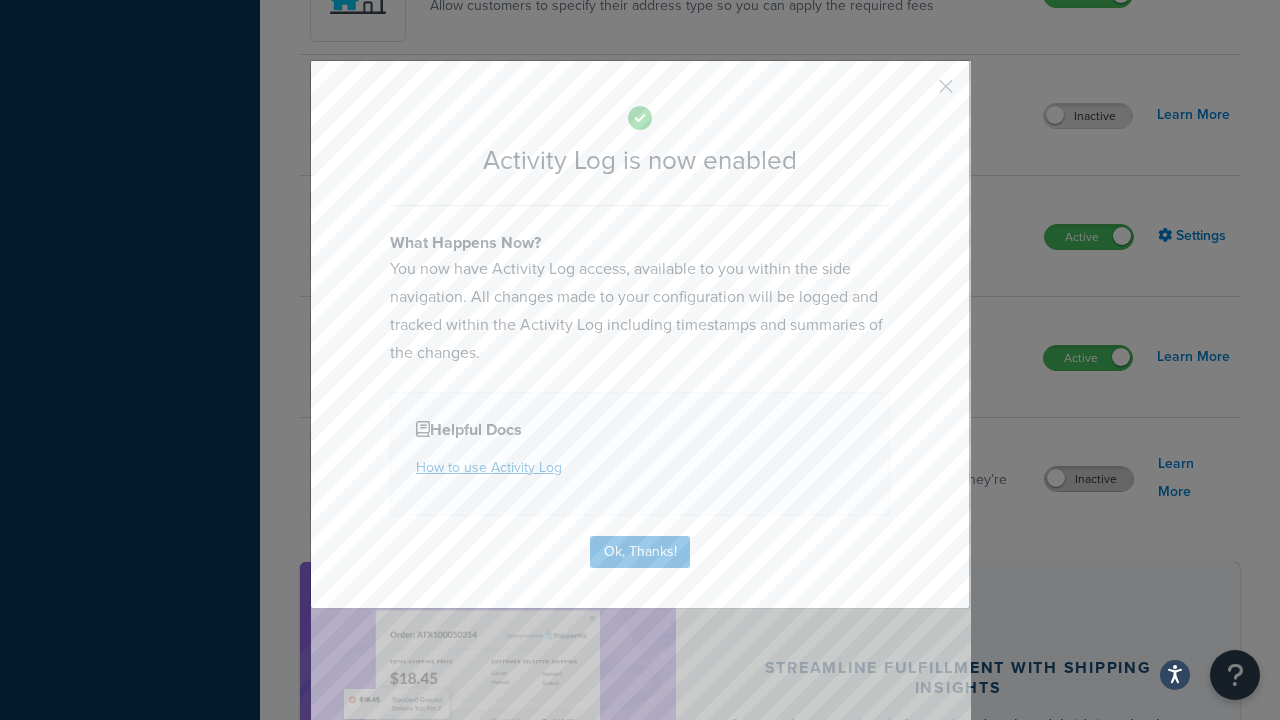 click at bounding box center (916, 93) 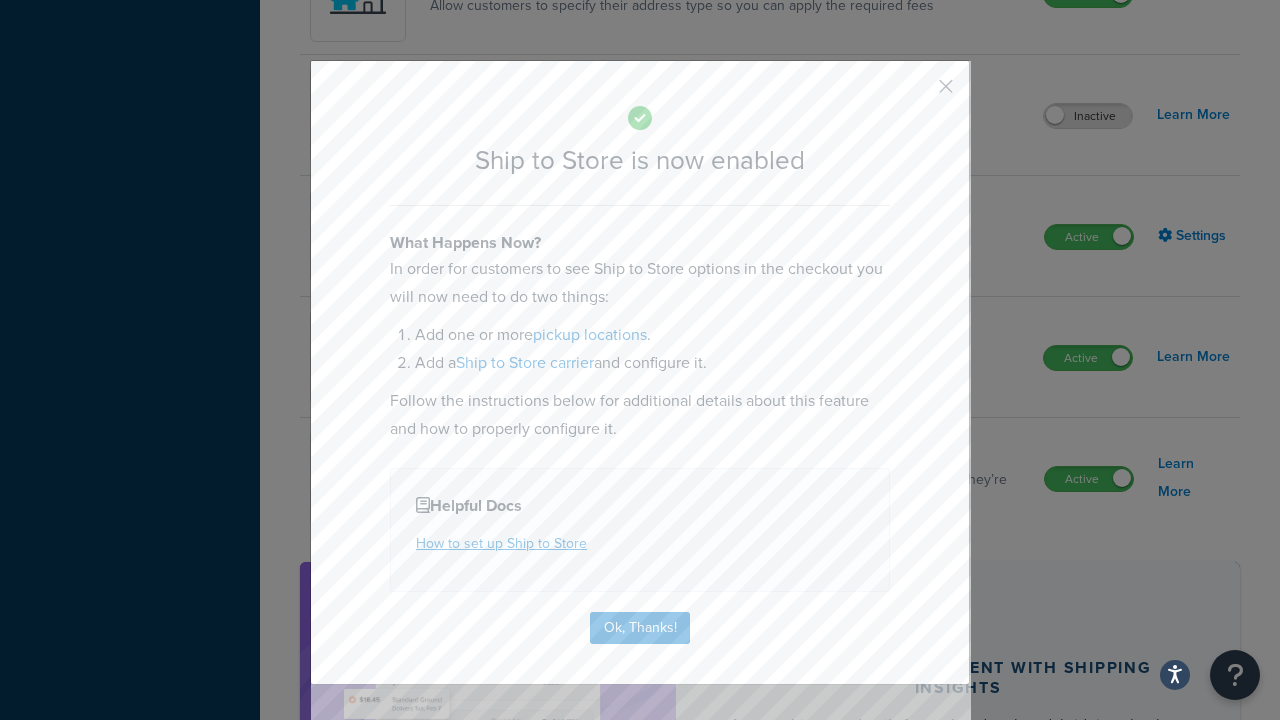 click at bounding box center (916, 93) 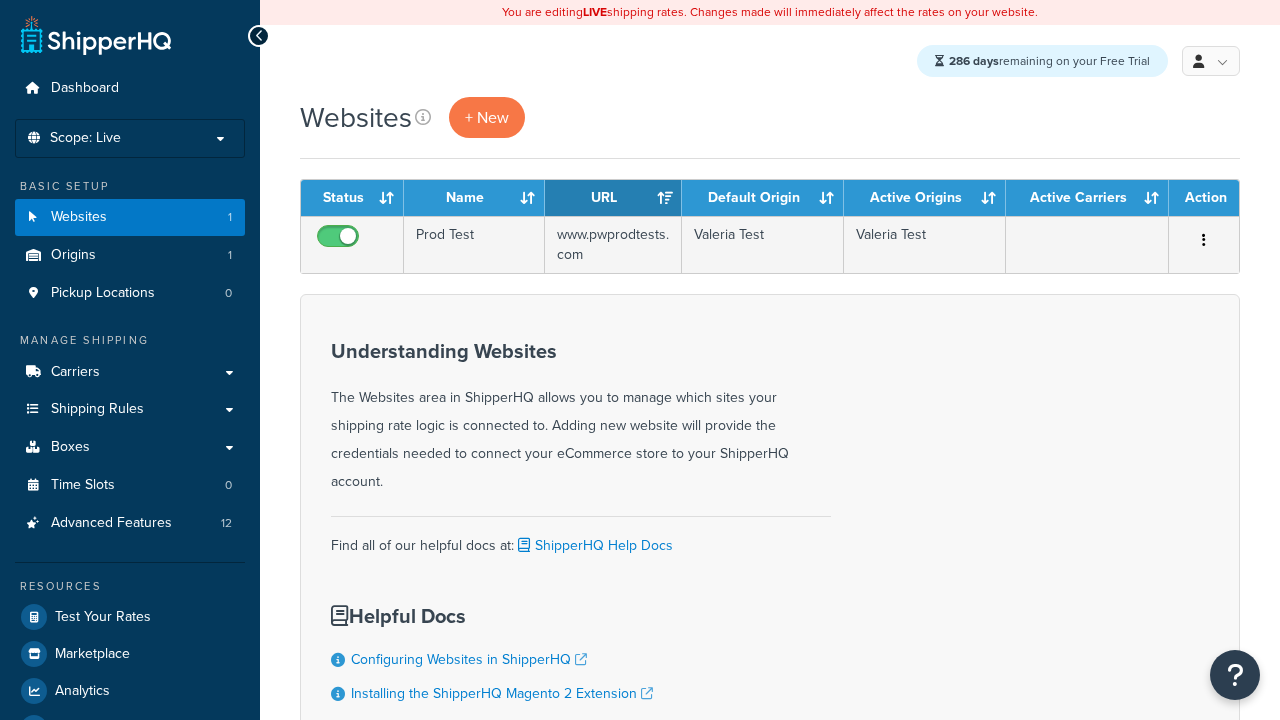 scroll, scrollTop: 0, scrollLeft: 0, axis: both 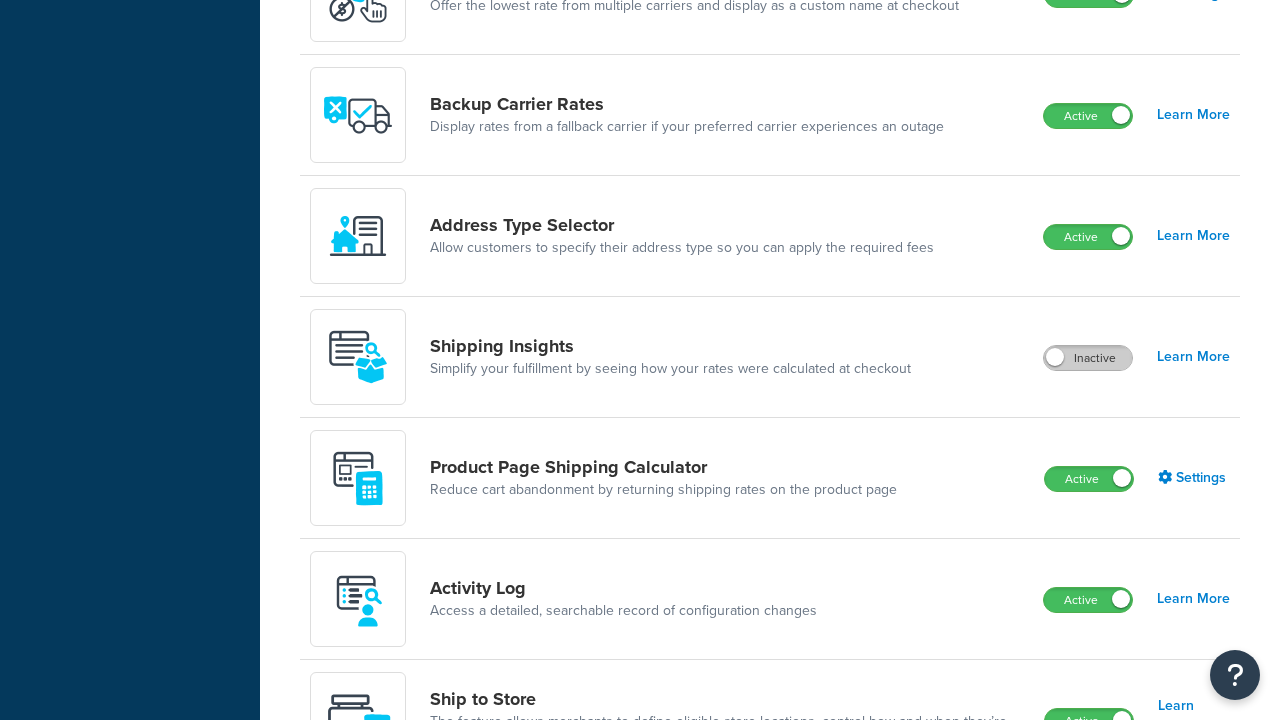 click on "Inactive" at bounding box center [1088, 358] 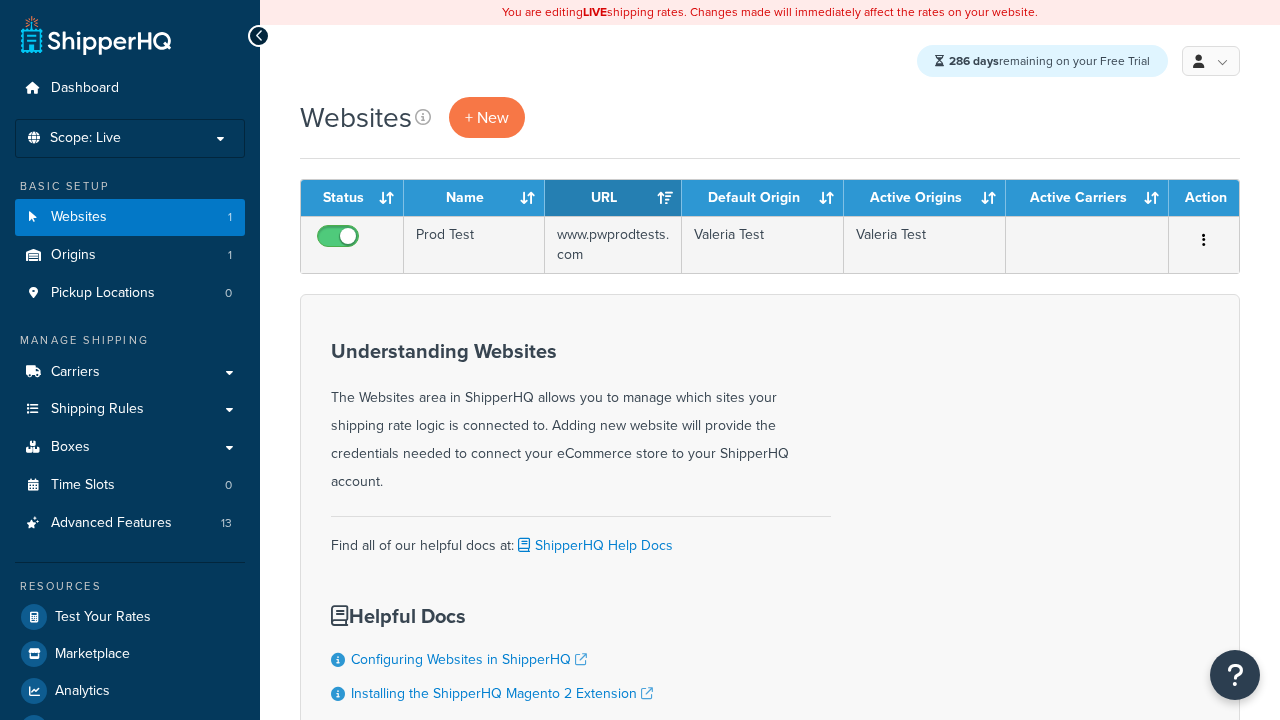 scroll, scrollTop: 0, scrollLeft: 0, axis: both 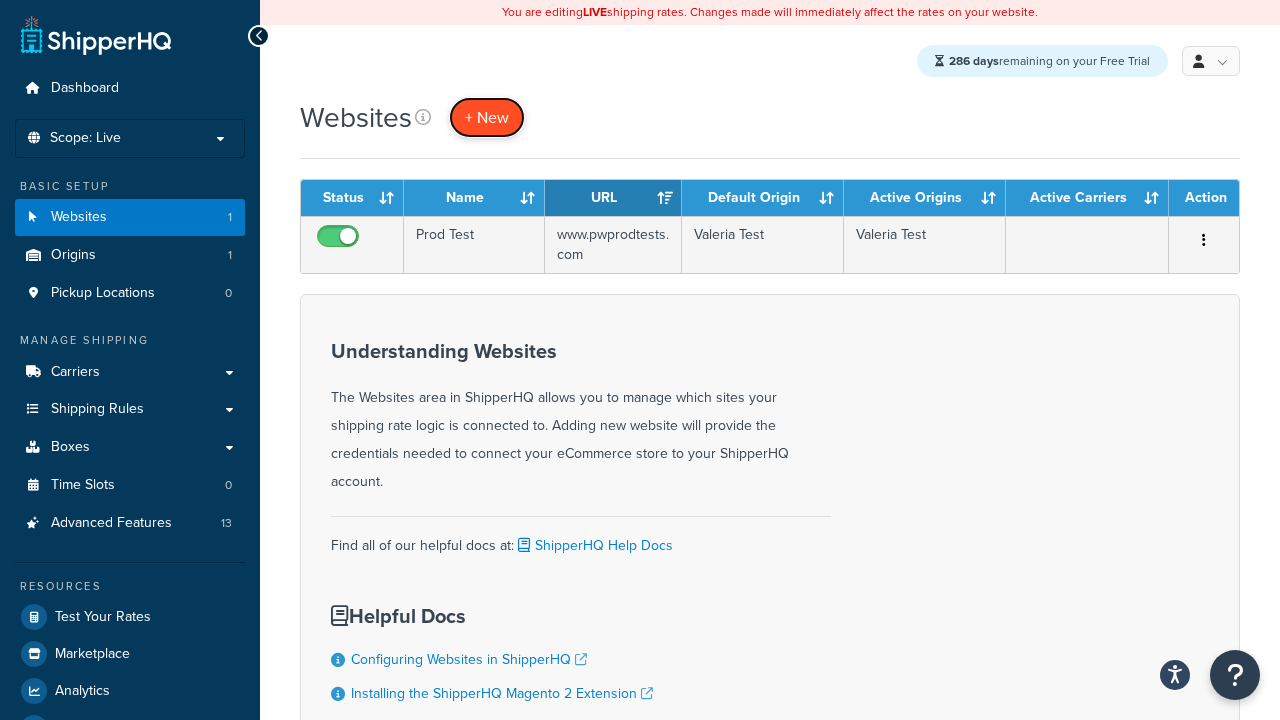click on "+ New" at bounding box center [487, 117] 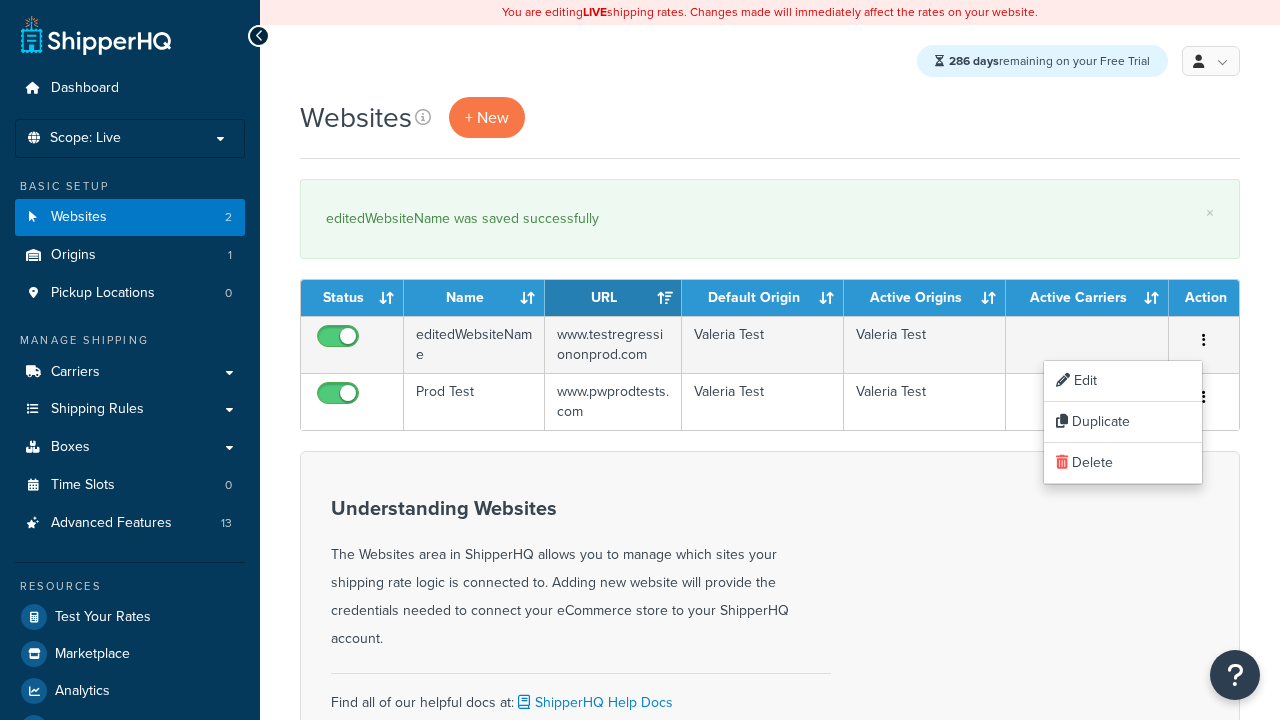 scroll, scrollTop: 0, scrollLeft: 0, axis: both 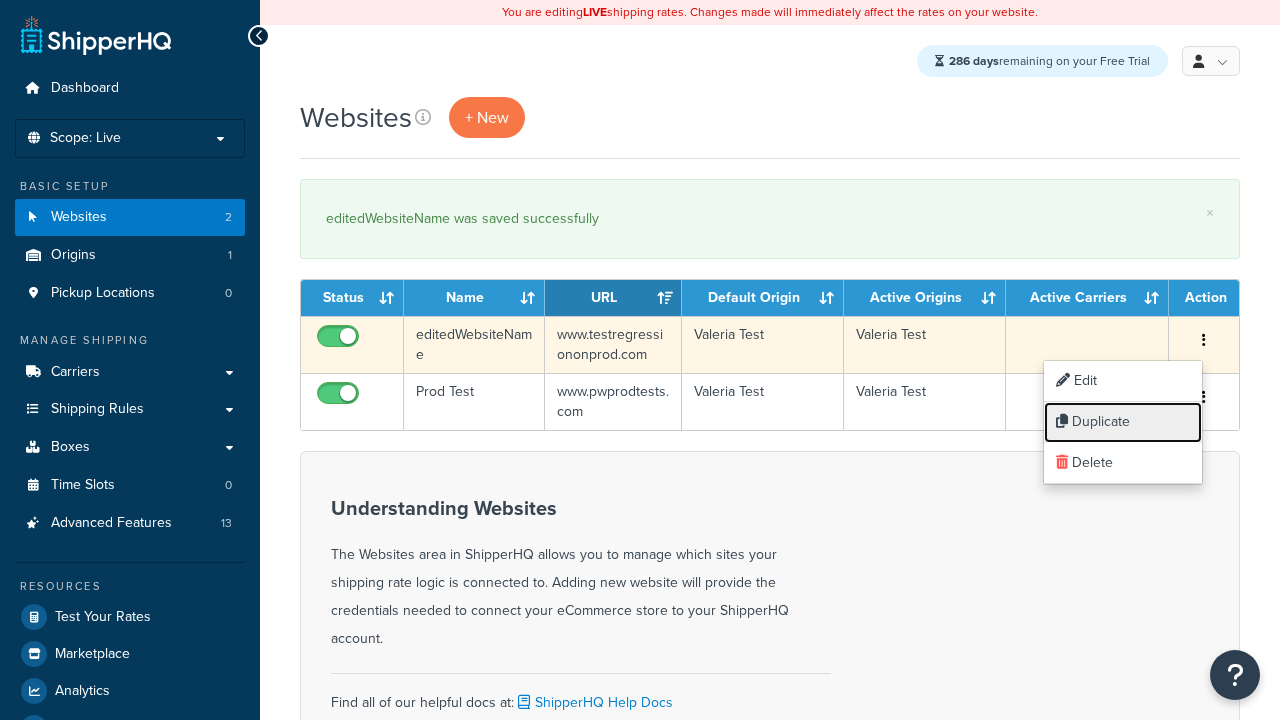 click on "Duplicate" at bounding box center [1123, 422] 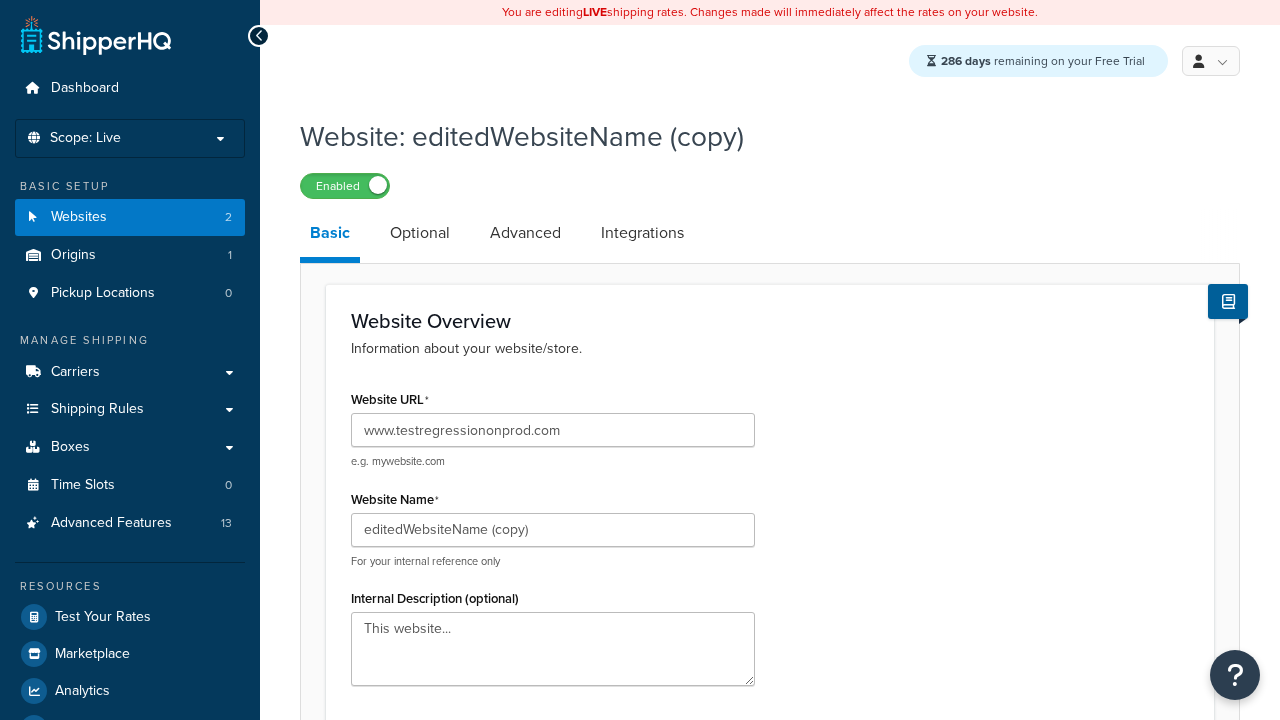 scroll, scrollTop: 0, scrollLeft: 0, axis: both 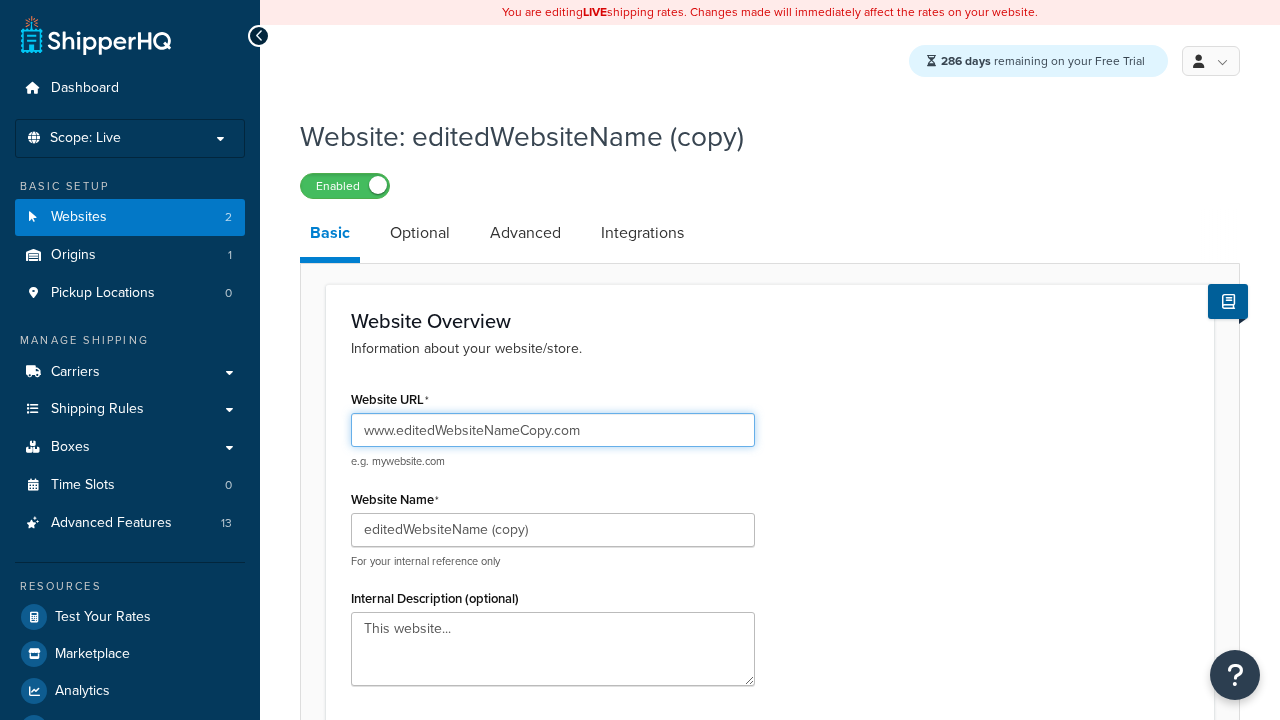 type on "www.editedWebsiteNameCopy.com" 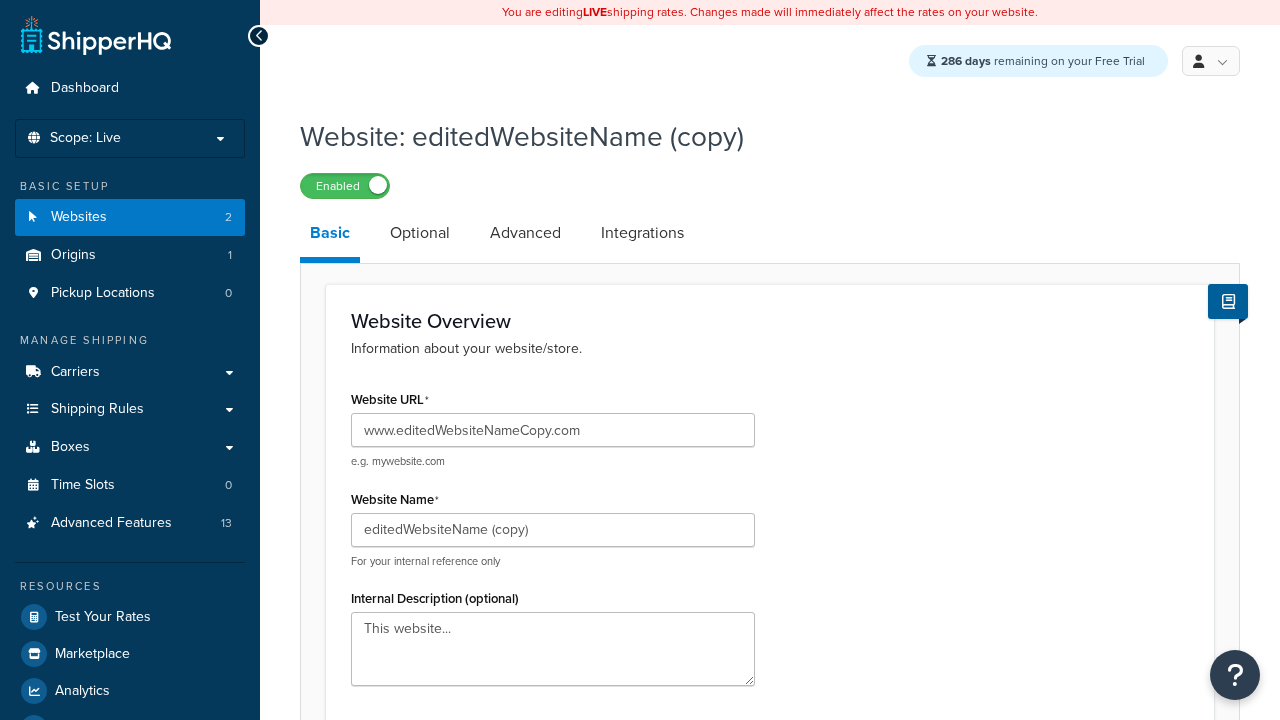click on "Save" at bounding box center (759, 1284) 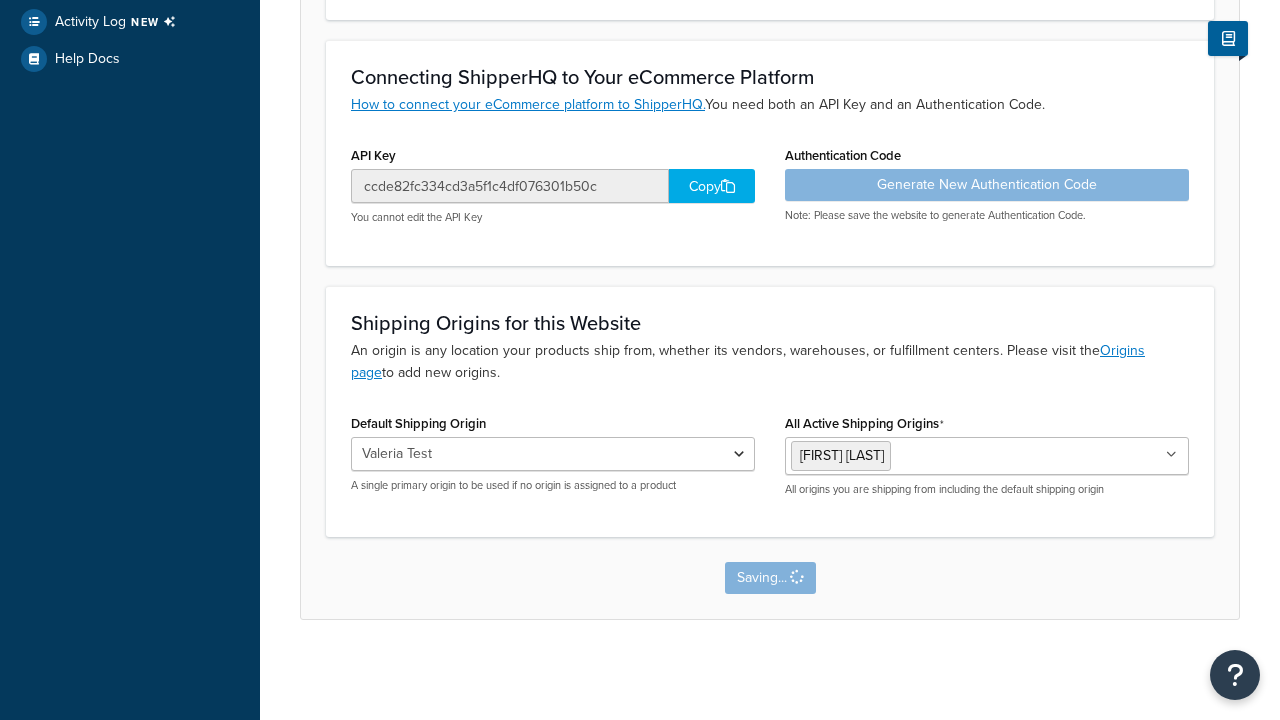 scroll, scrollTop: 0, scrollLeft: 0, axis: both 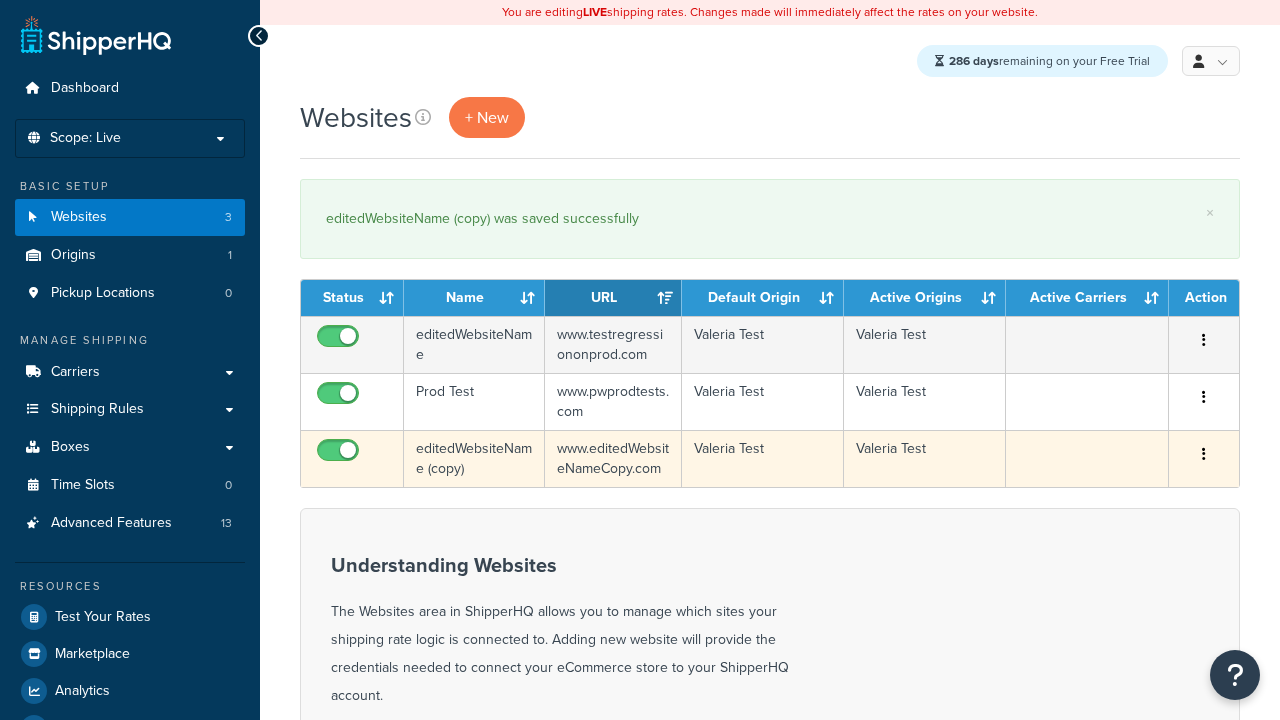 click at bounding box center [1204, 454] 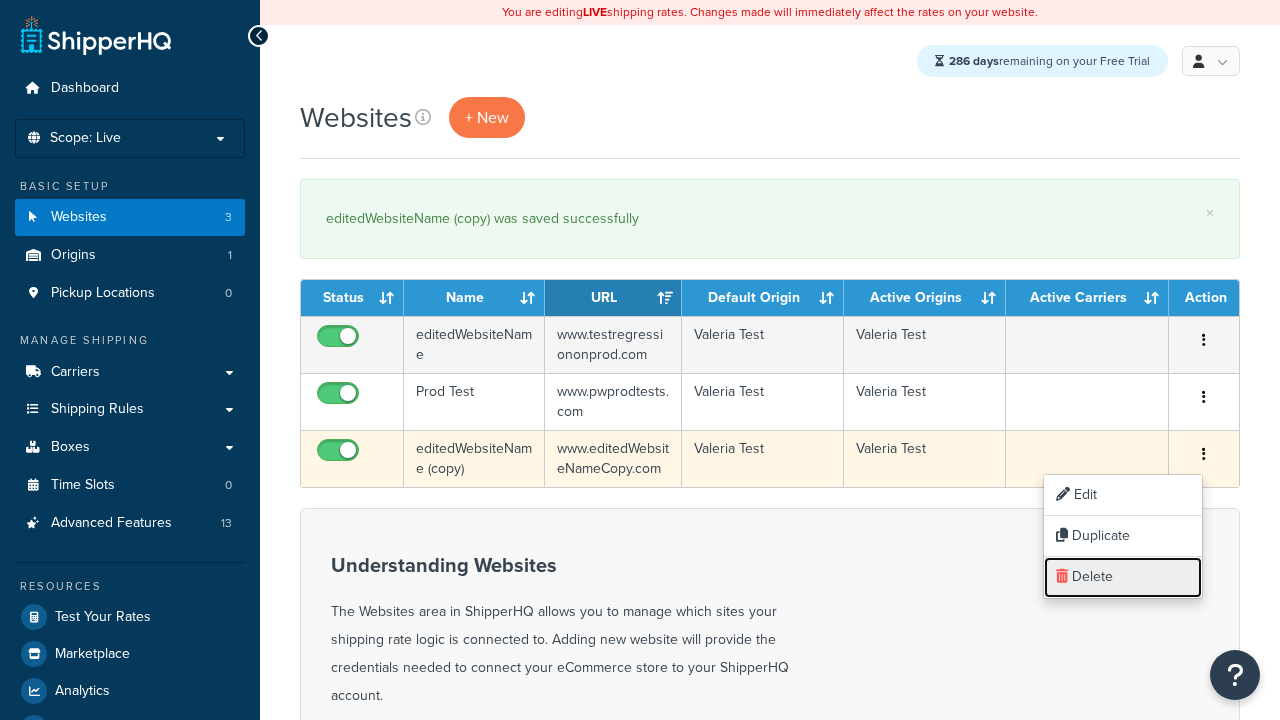 scroll, scrollTop: 0, scrollLeft: 0, axis: both 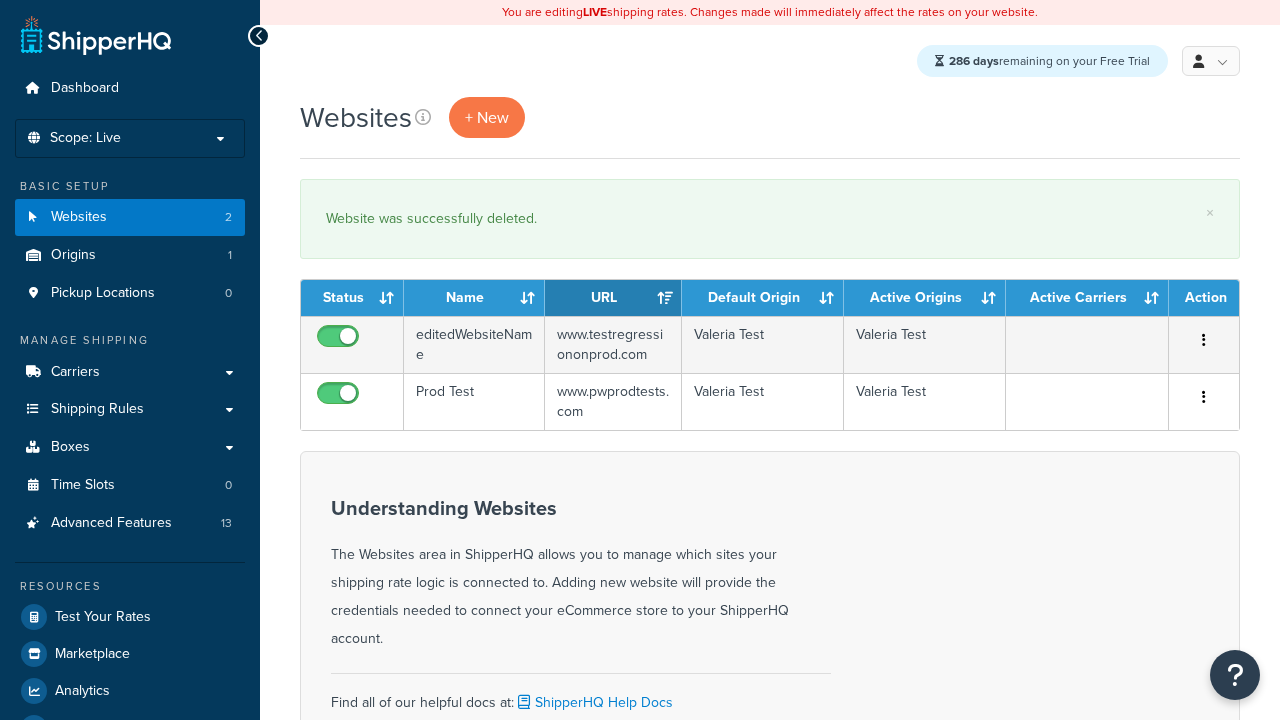 click on "Status" at bounding box center [352, 298] 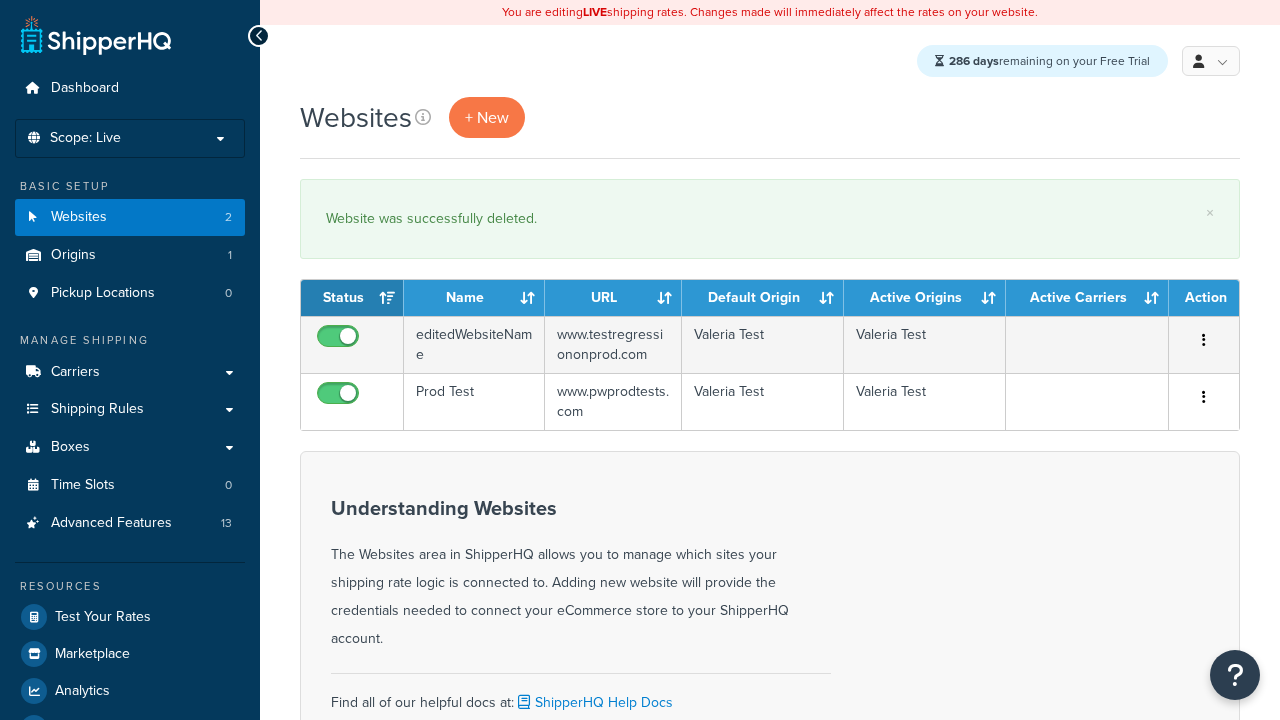 click on "Name" at bounding box center [474, 298] 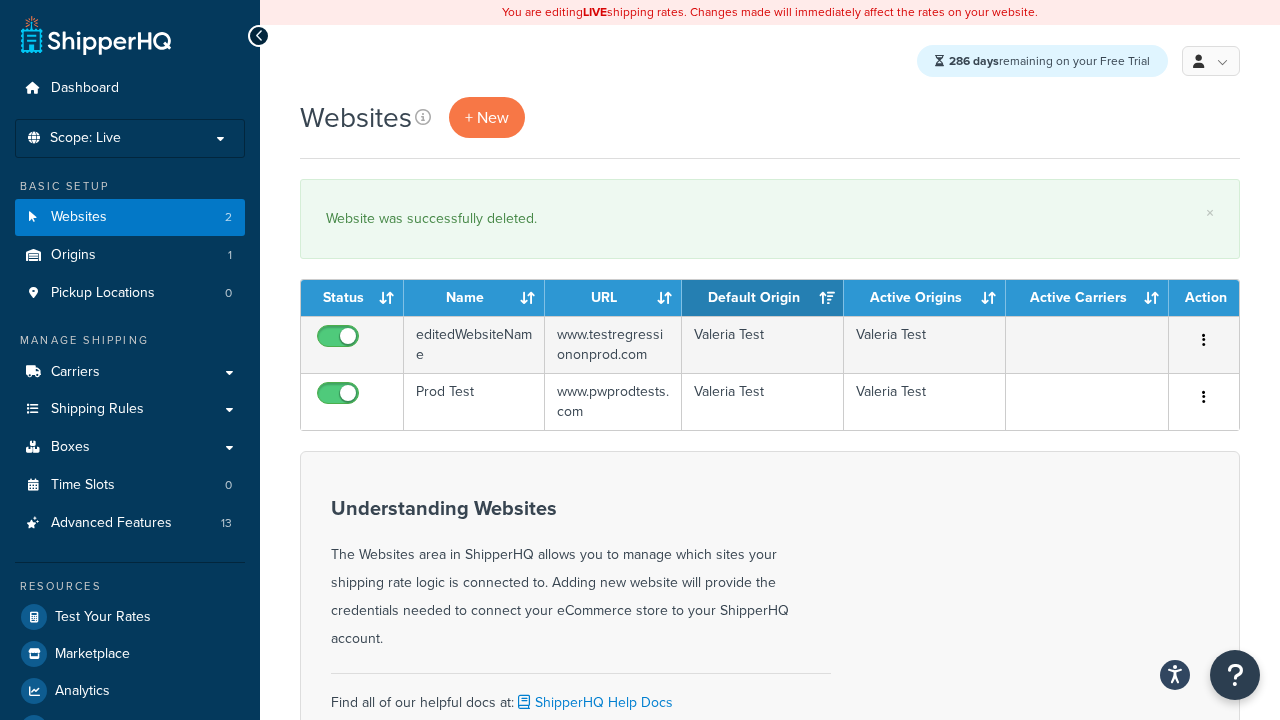 click on "Active Origins" at bounding box center (925, 298) 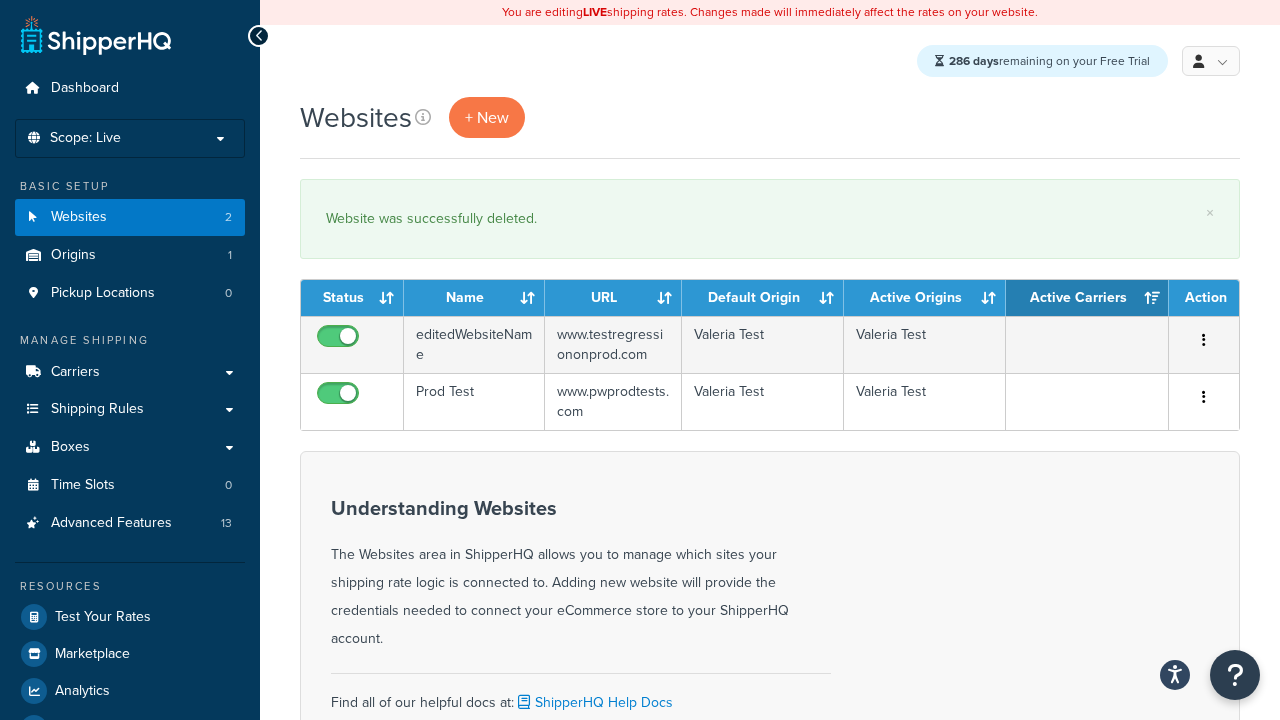 click on "Action" at bounding box center [1204, 298] 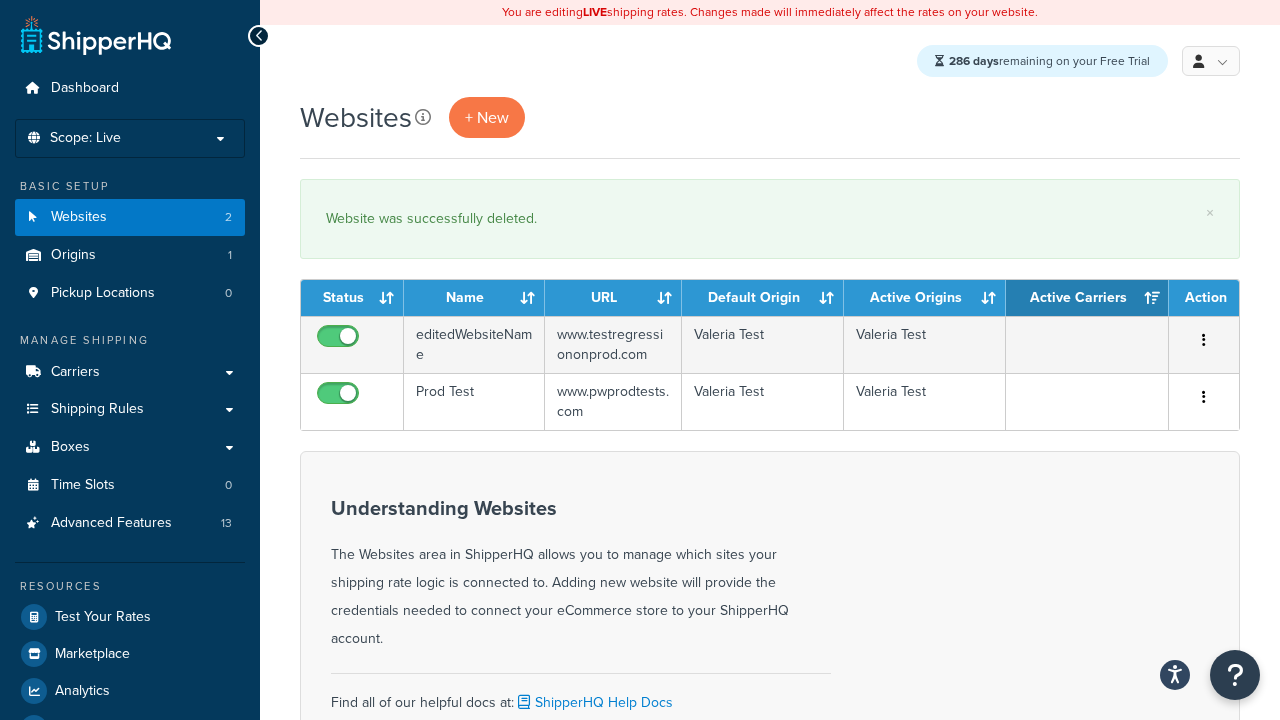 click at bounding box center [423, 117] 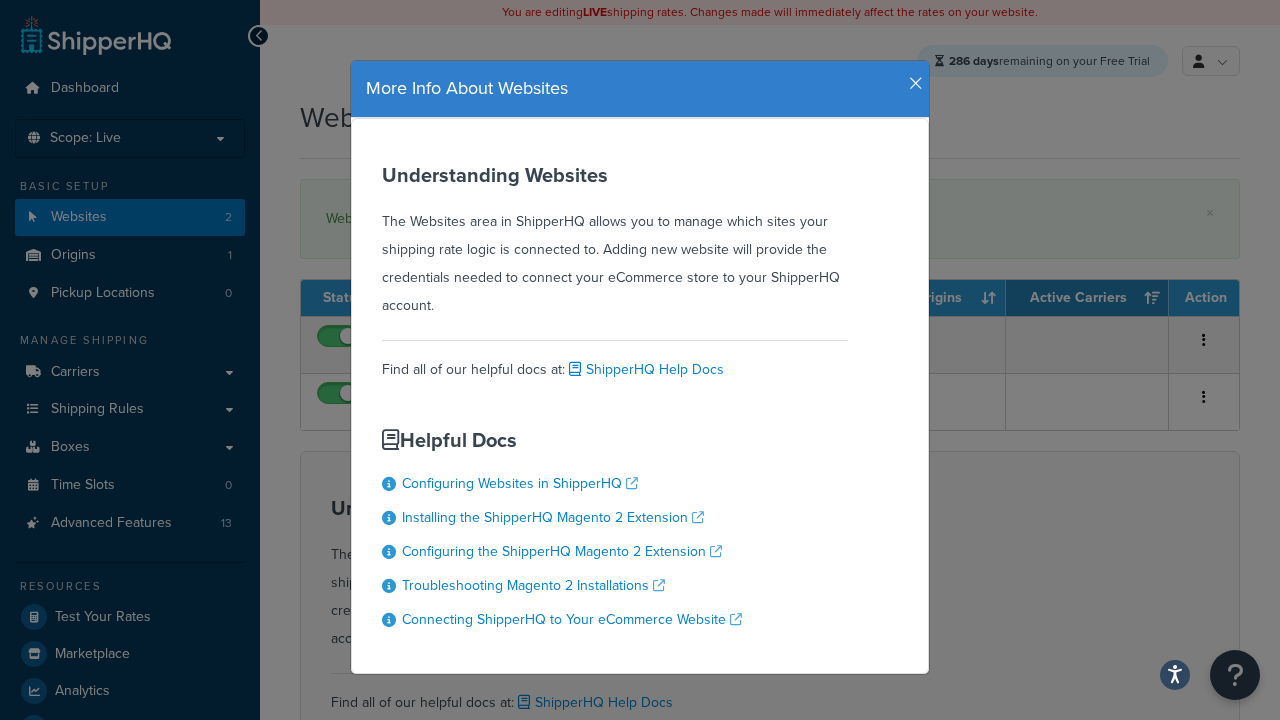 click at bounding box center (916, 84) 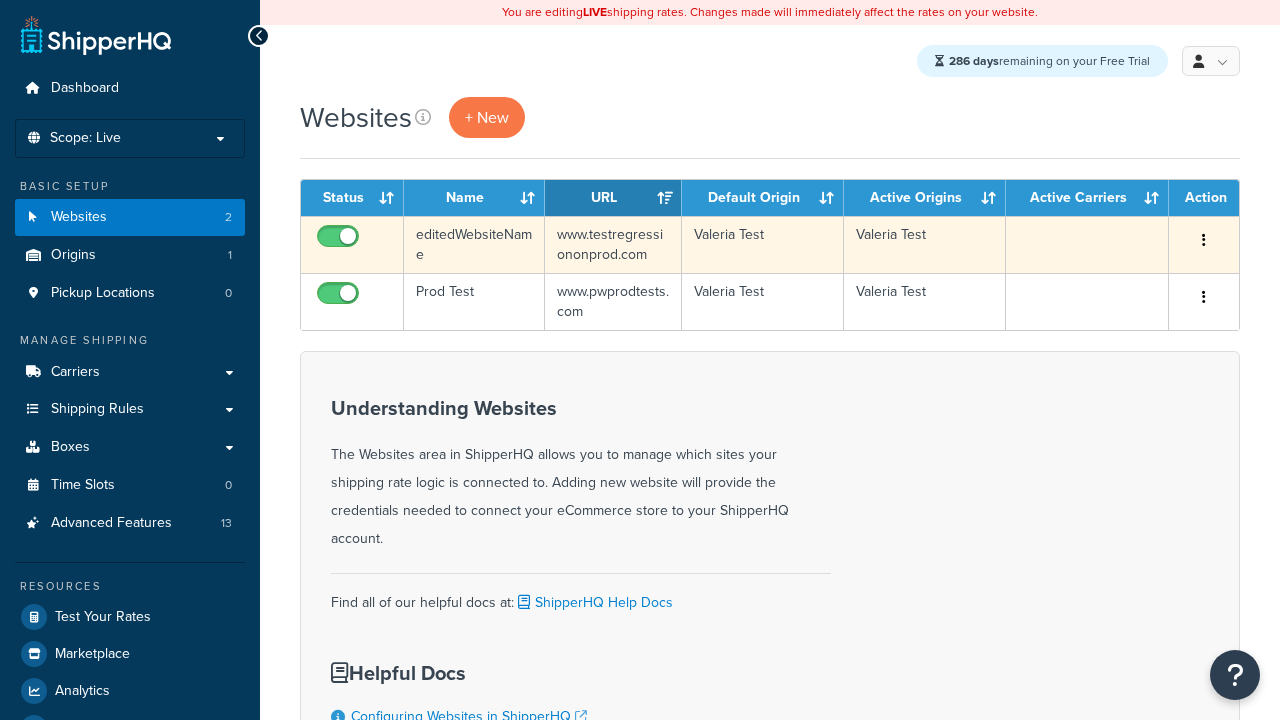 click at bounding box center (1204, 240) 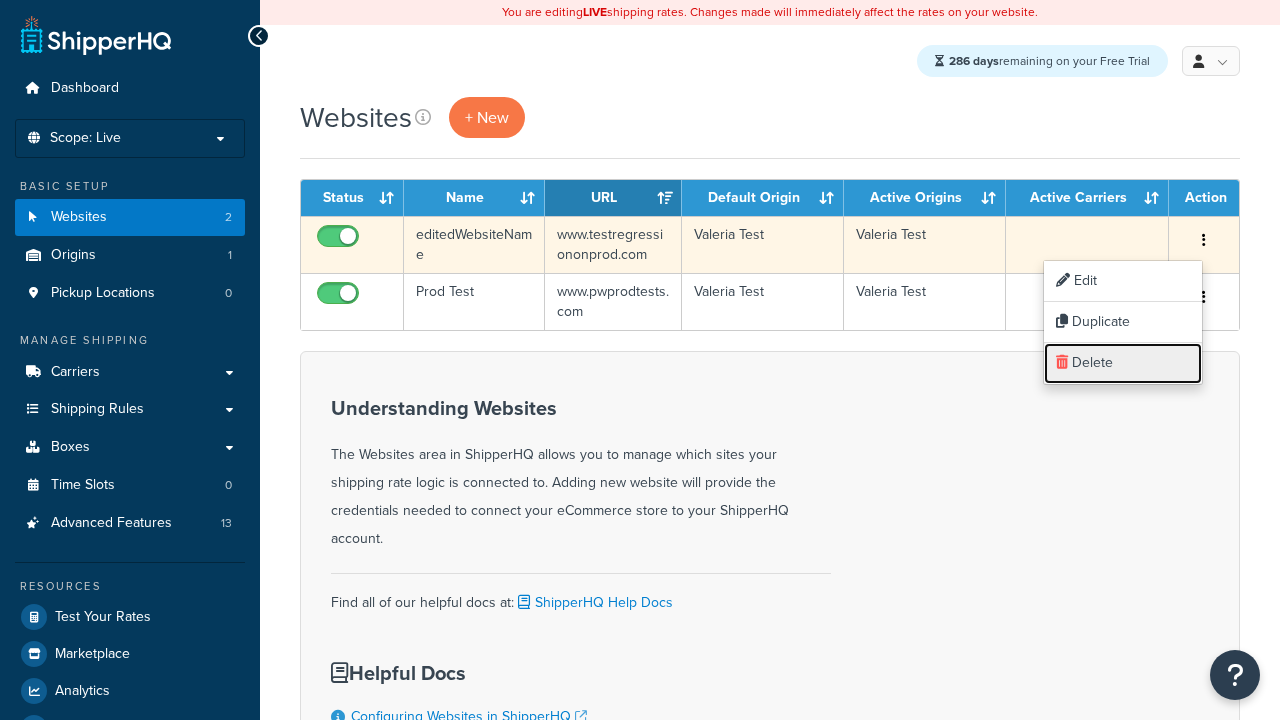 scroll, scrollTop: 0, scrollLeft: 0, axis: both 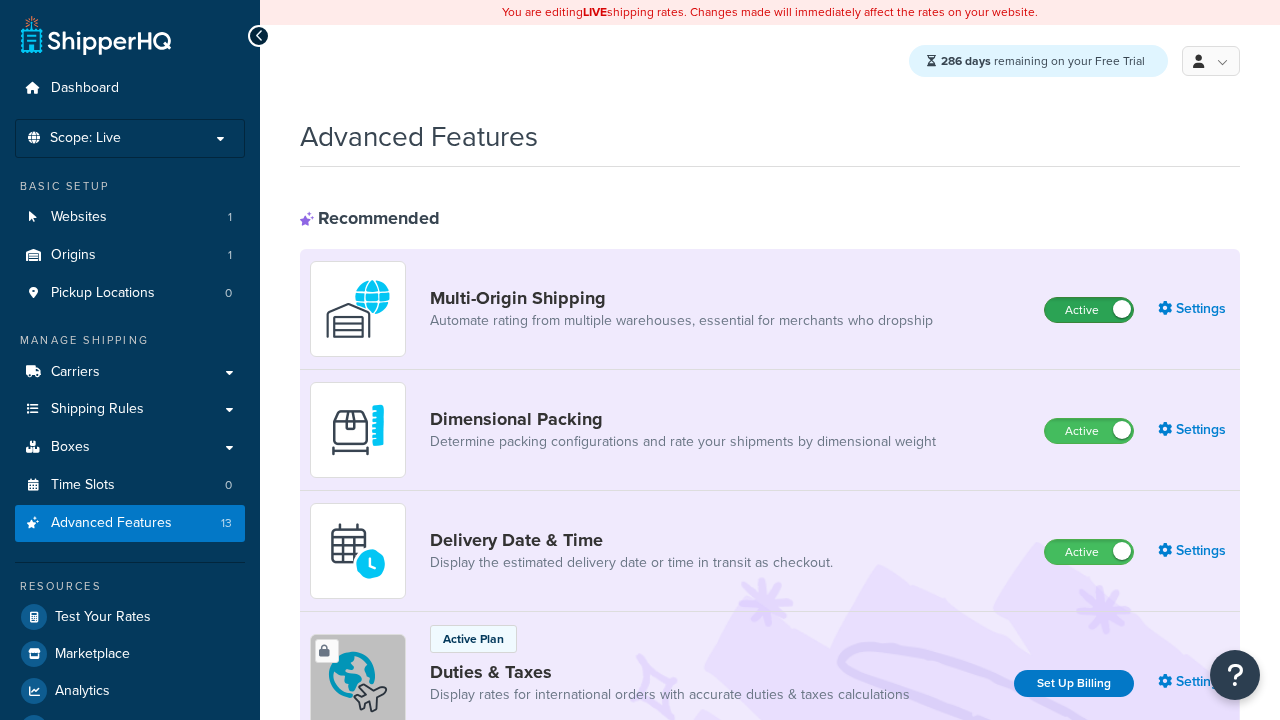 click on "Active" at bounding box center (1089, 310) 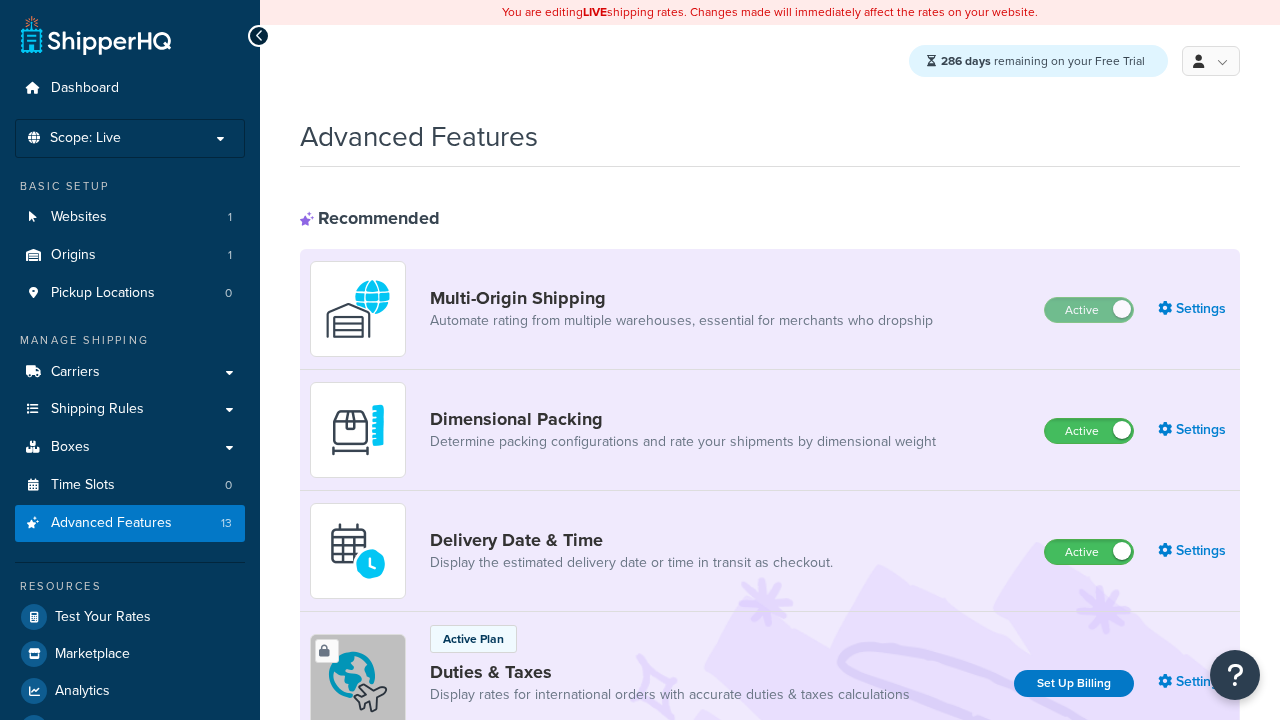 scroll, scrollTop: 0, scrollLeft: 0, axis: both 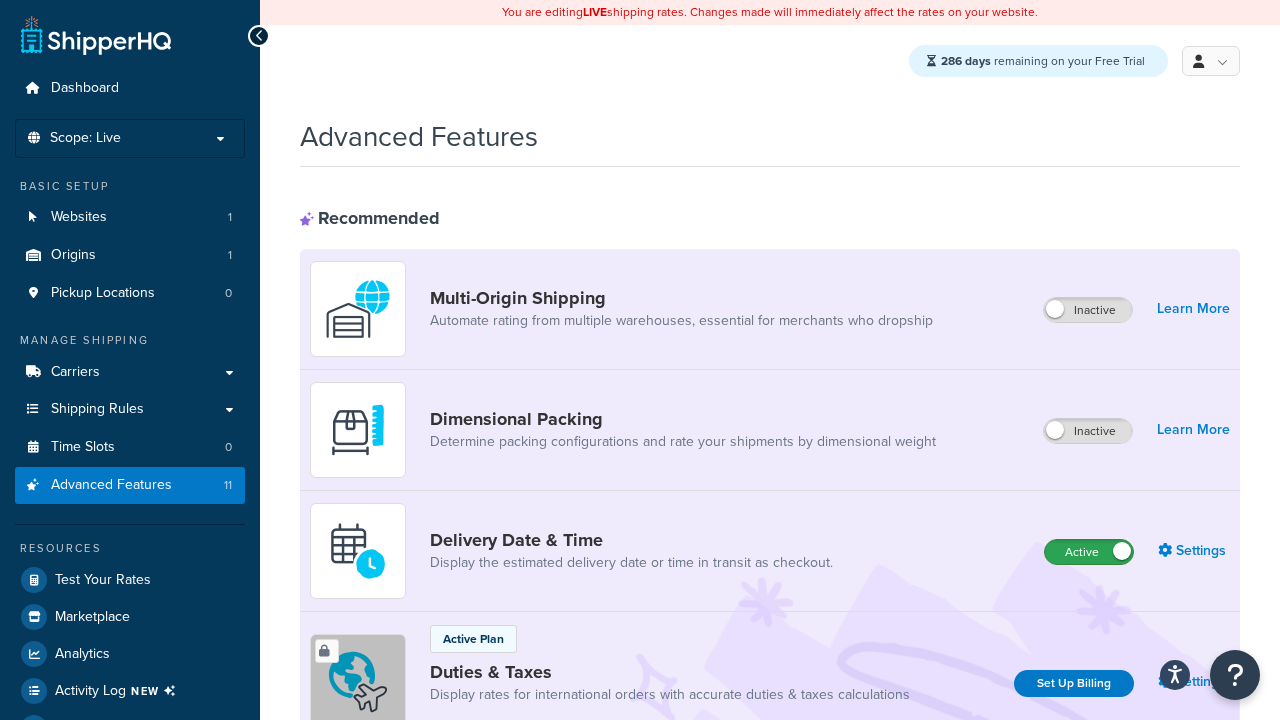 click on "Active" at bounding box center (1089, 552) 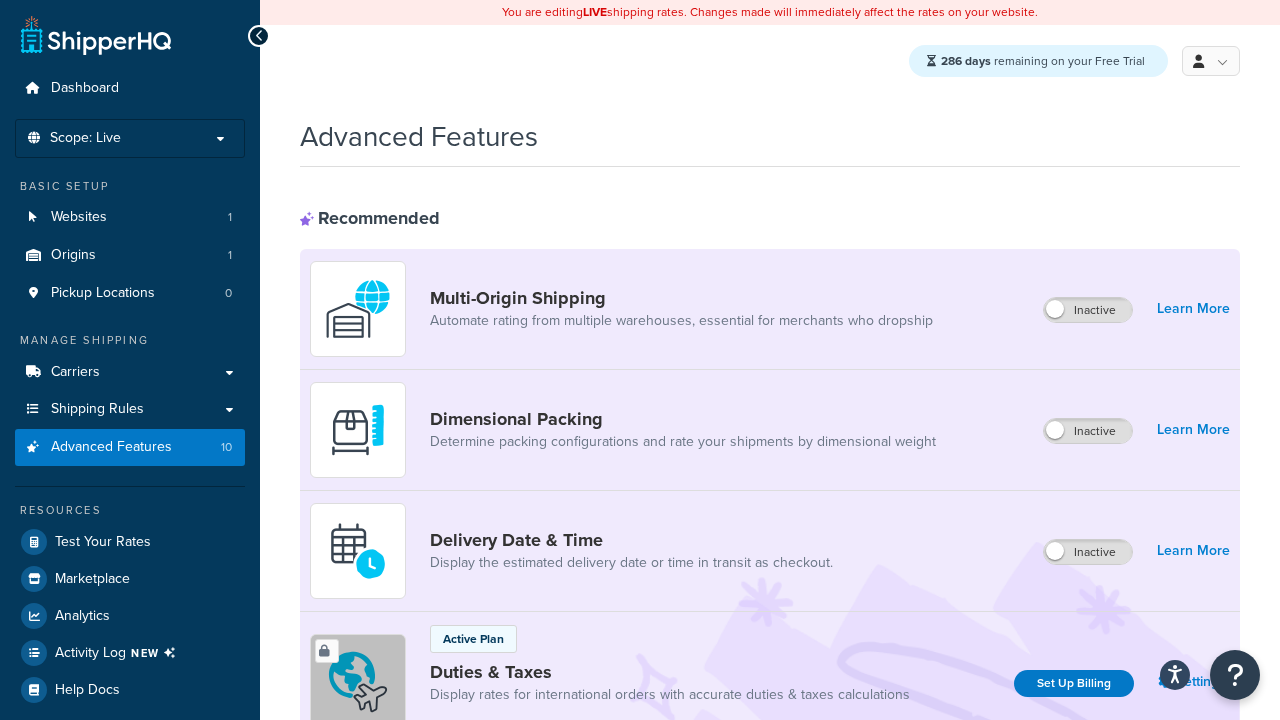 click on "Active" at bounding box center [1089, 887] 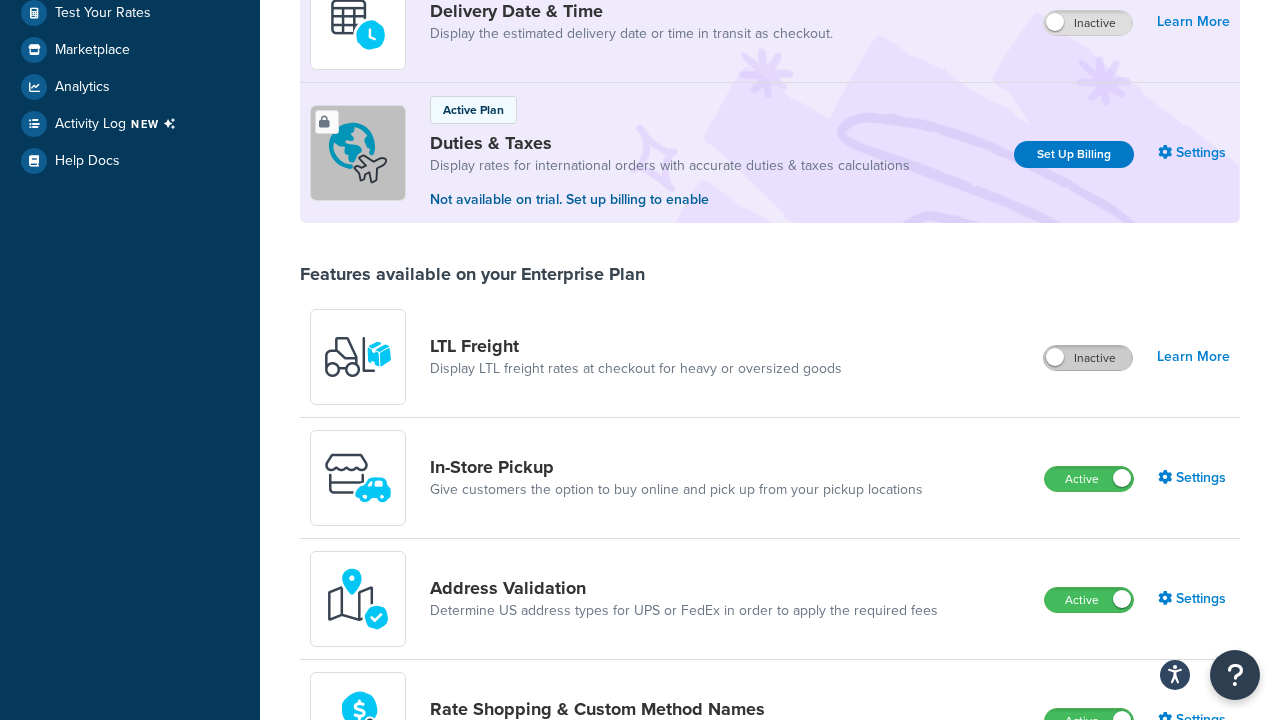 click on "Active" at bounding box center (1089, 479) 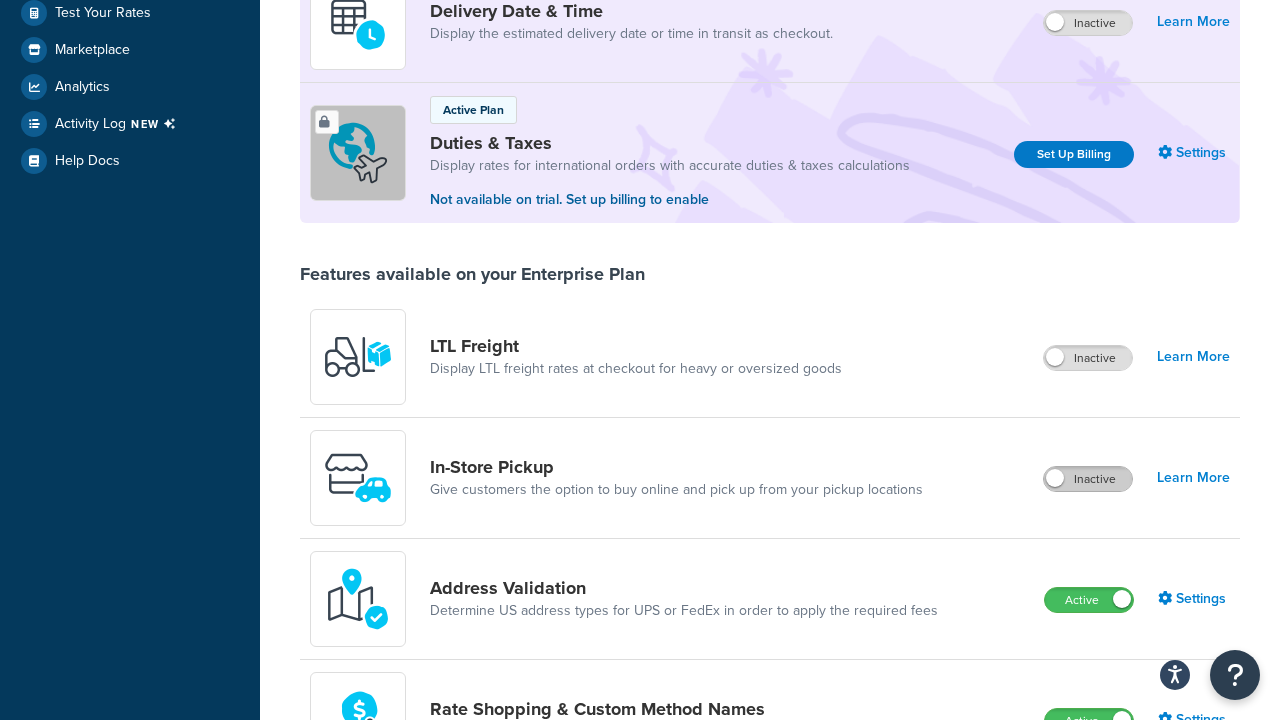 click on "Active" at bounding box center [1089, 600] 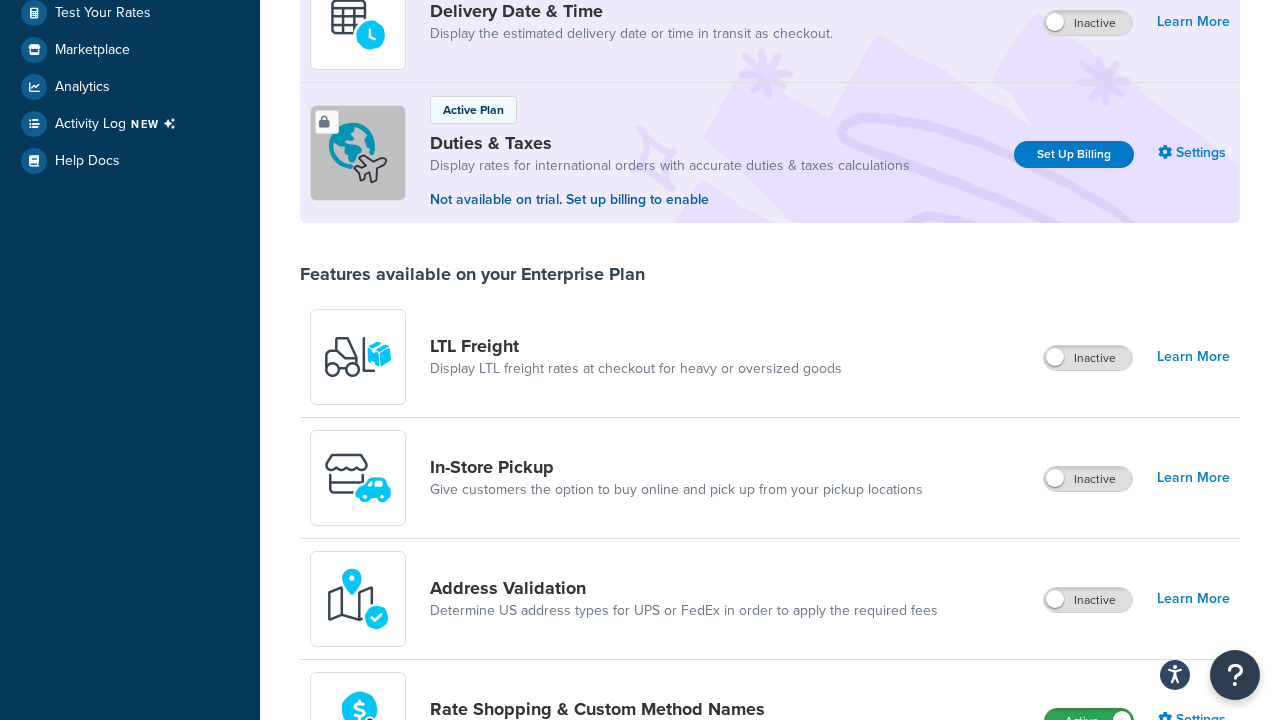click on "Active" at bounding box center [1089, 721] 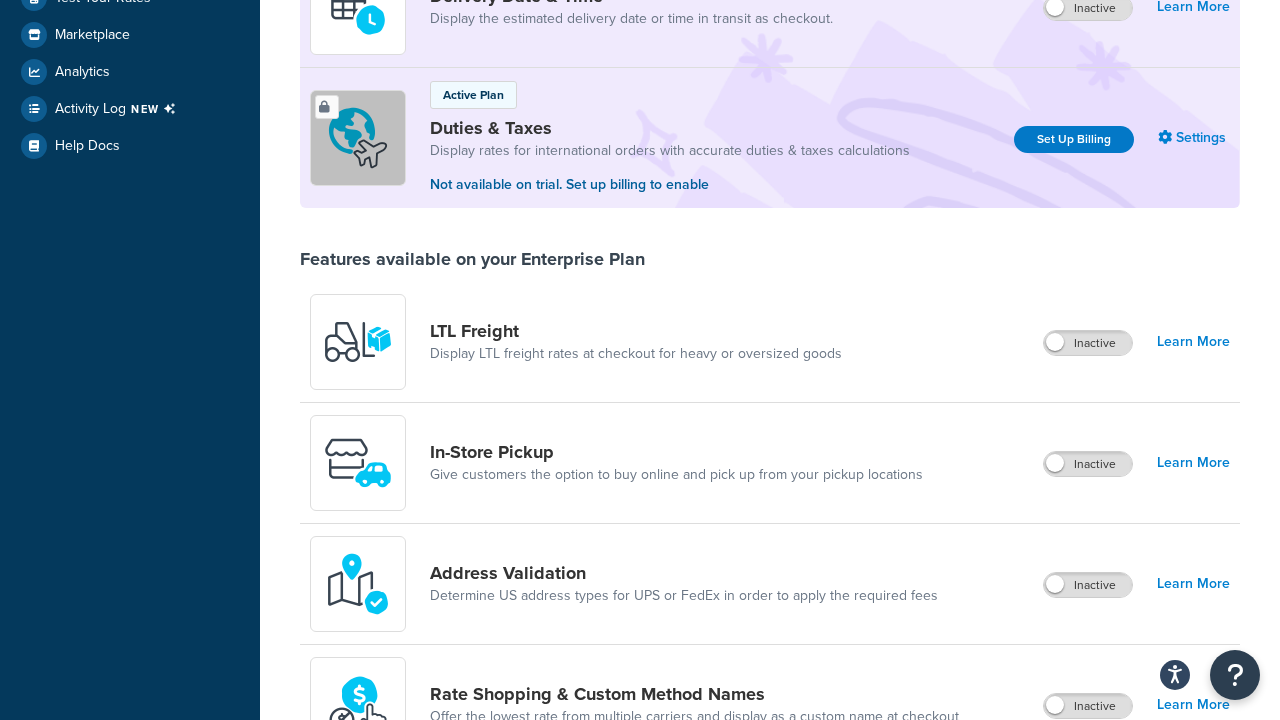click on "Active" at bounding box center [1088, 827] 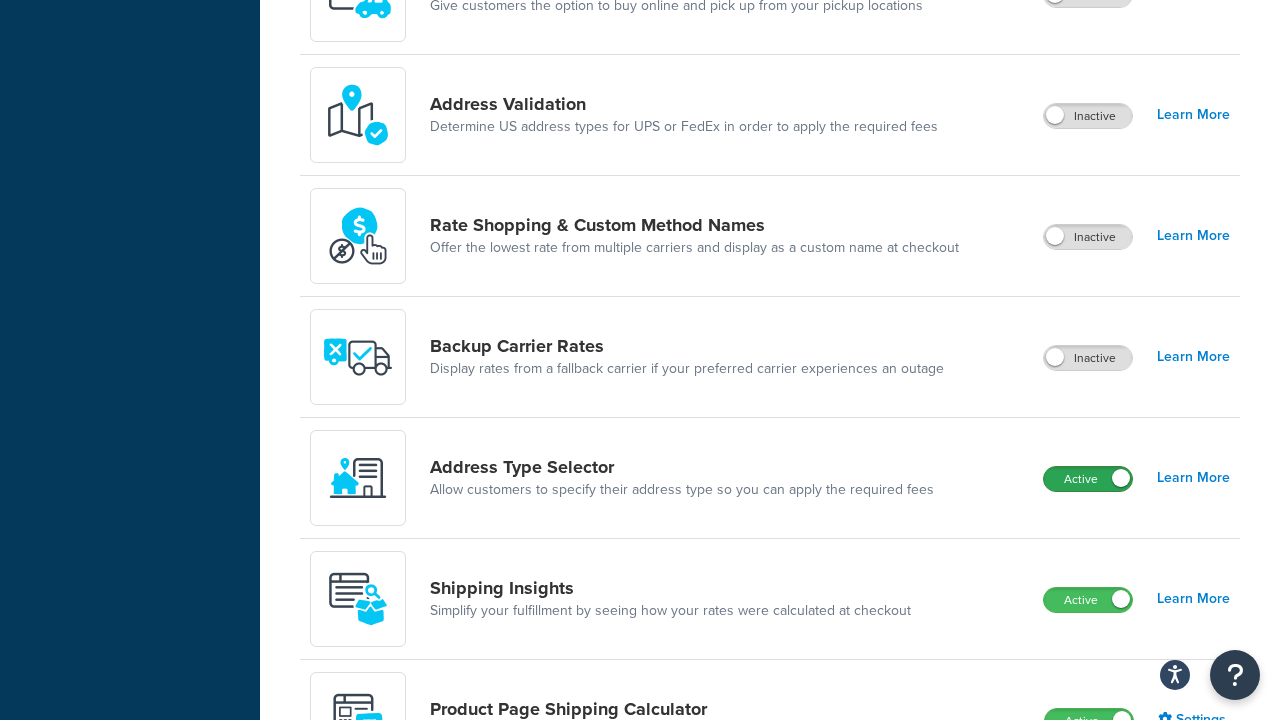 click on "Active" at bounding box center [1088, 479] 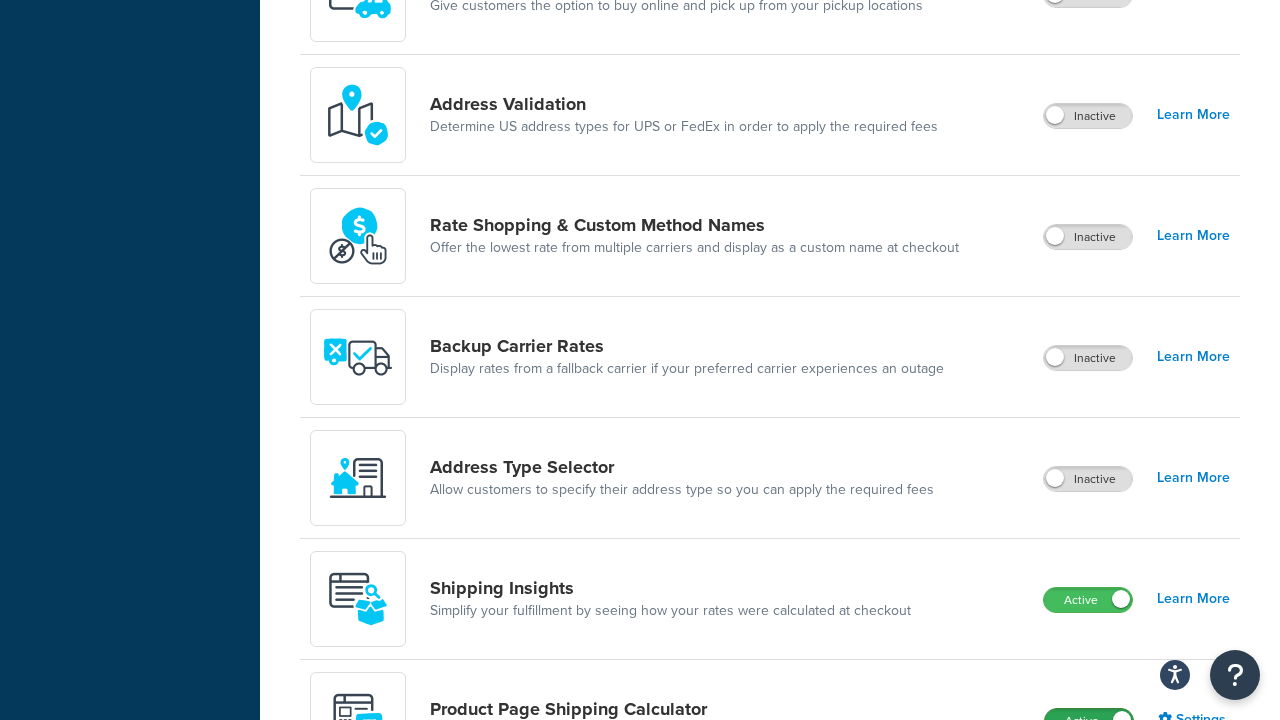 click on "Active" at bounding box center (1089, 721) 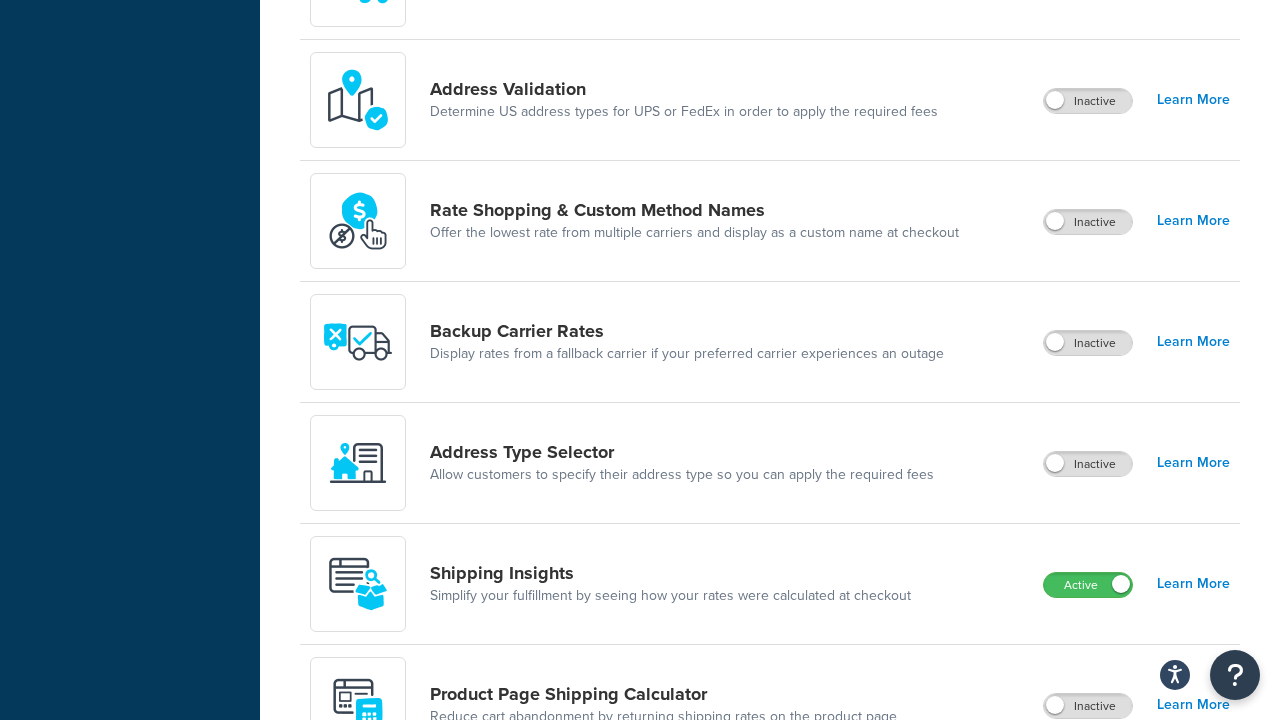 click on "Active" at bounding box center (1088, 827) 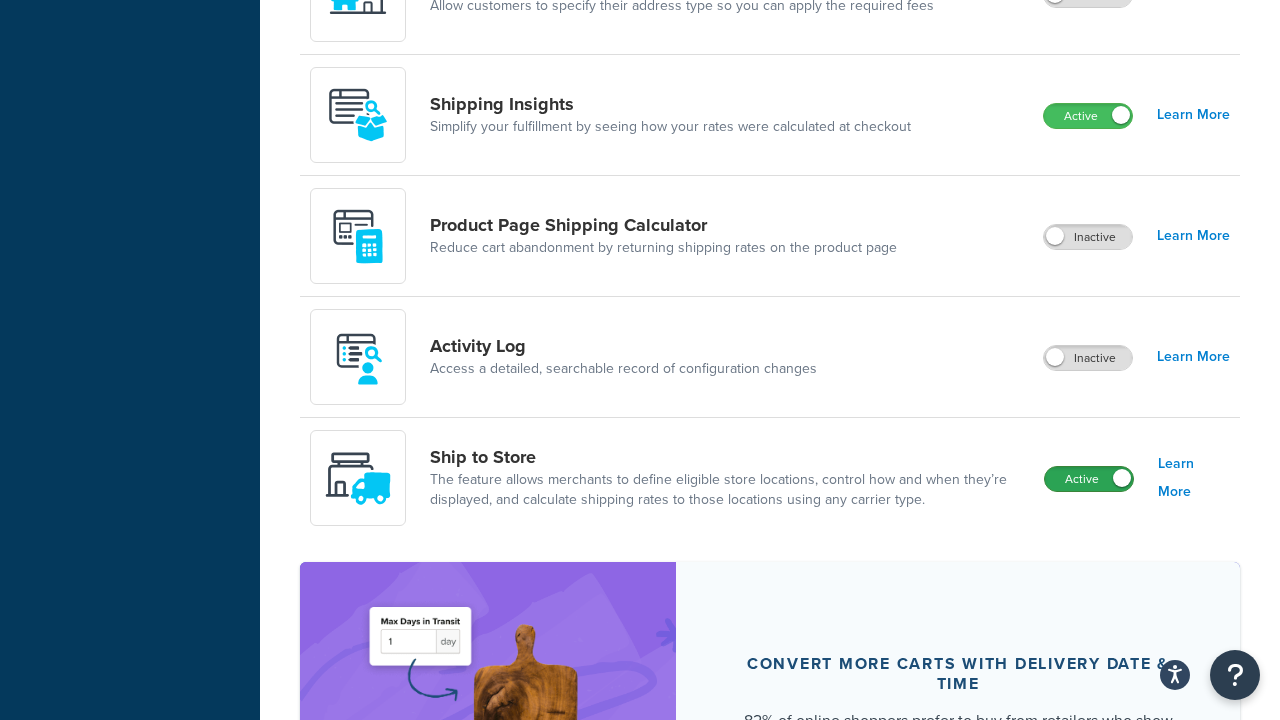 click on "Active" at bounding box center (1089, 479) 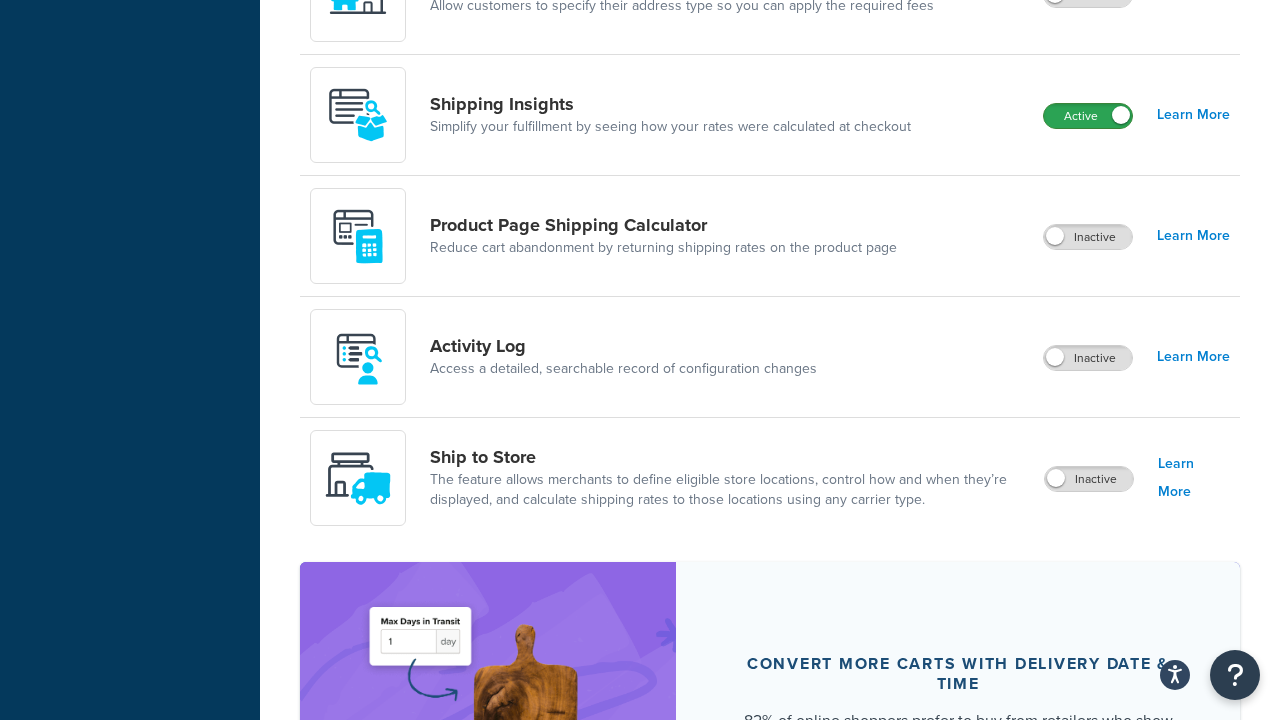 click on "Active" at bounding box center [1088, 116] 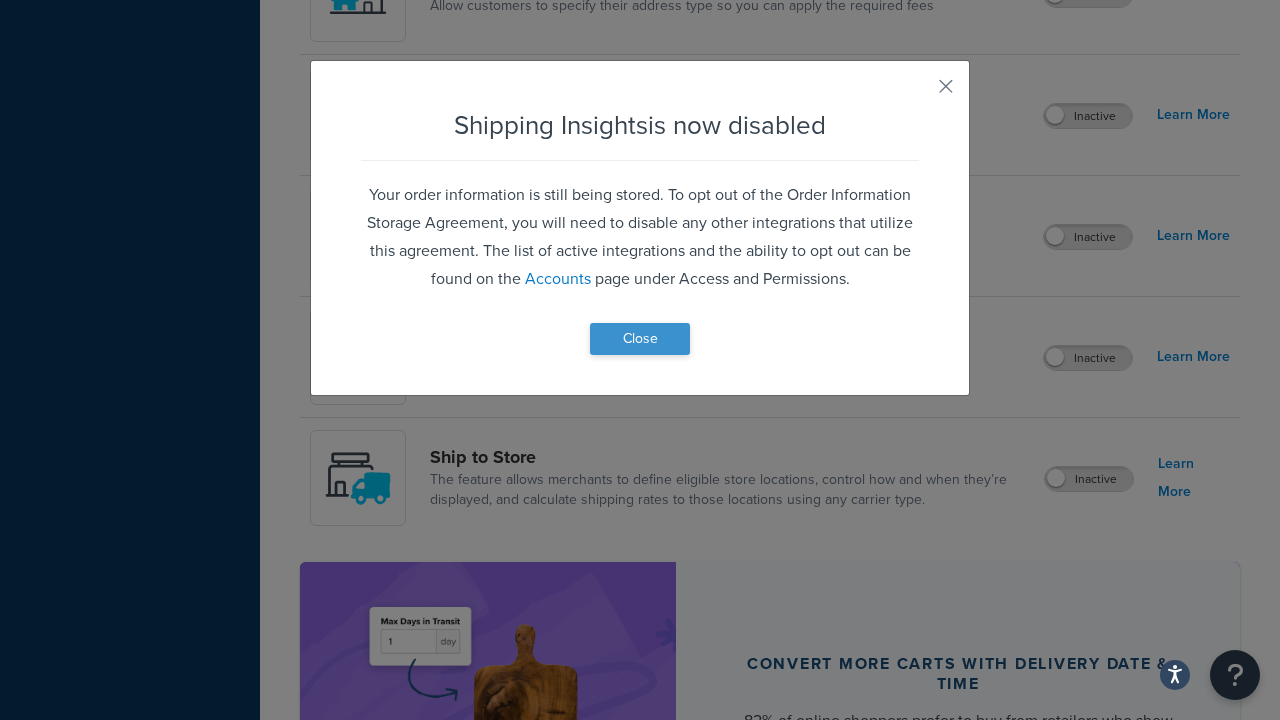 click on "Close" at bounding box center (640, 339) 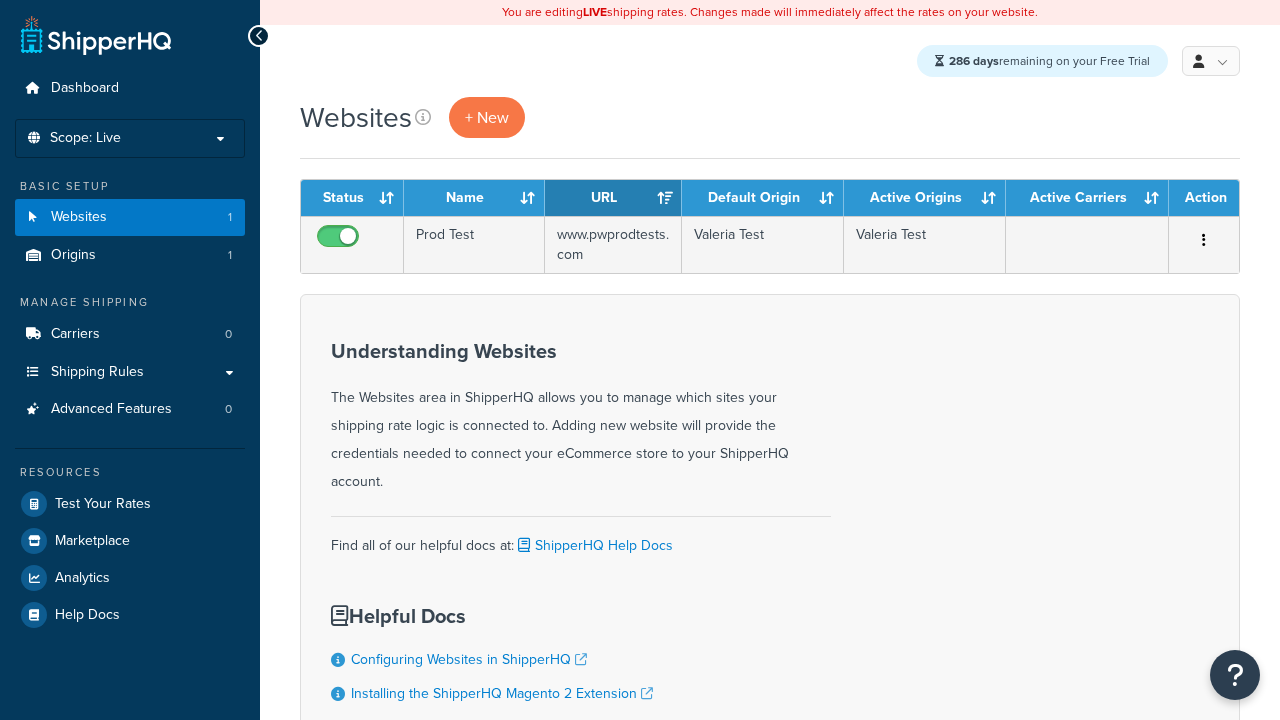scroll, scrollTop: 0, scrollLeft: 0, axis: both 